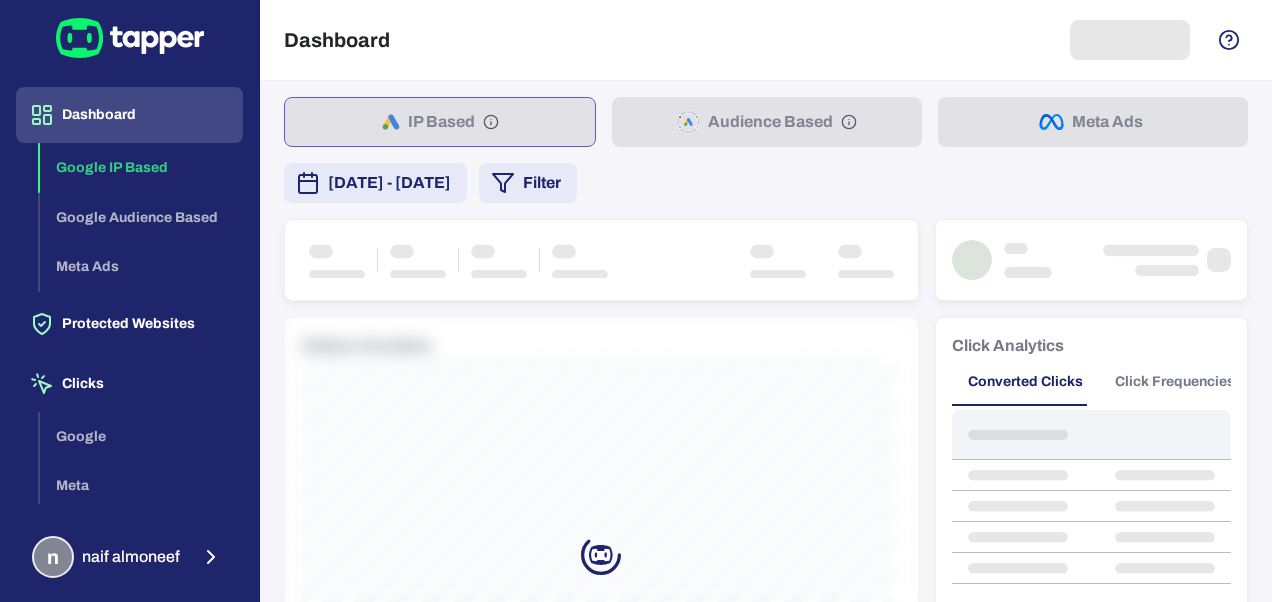 scroll, scrollTop: 0, scrollLeft: 0, axis: both 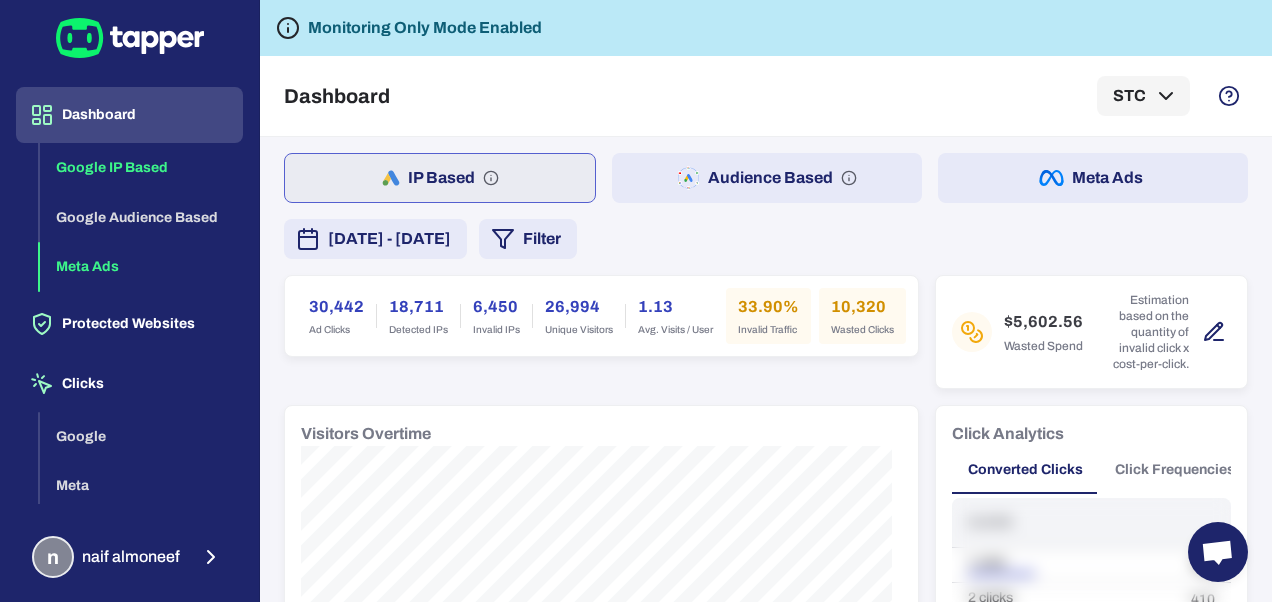 click on "Meta Ads" at bounding box center (141, 267) 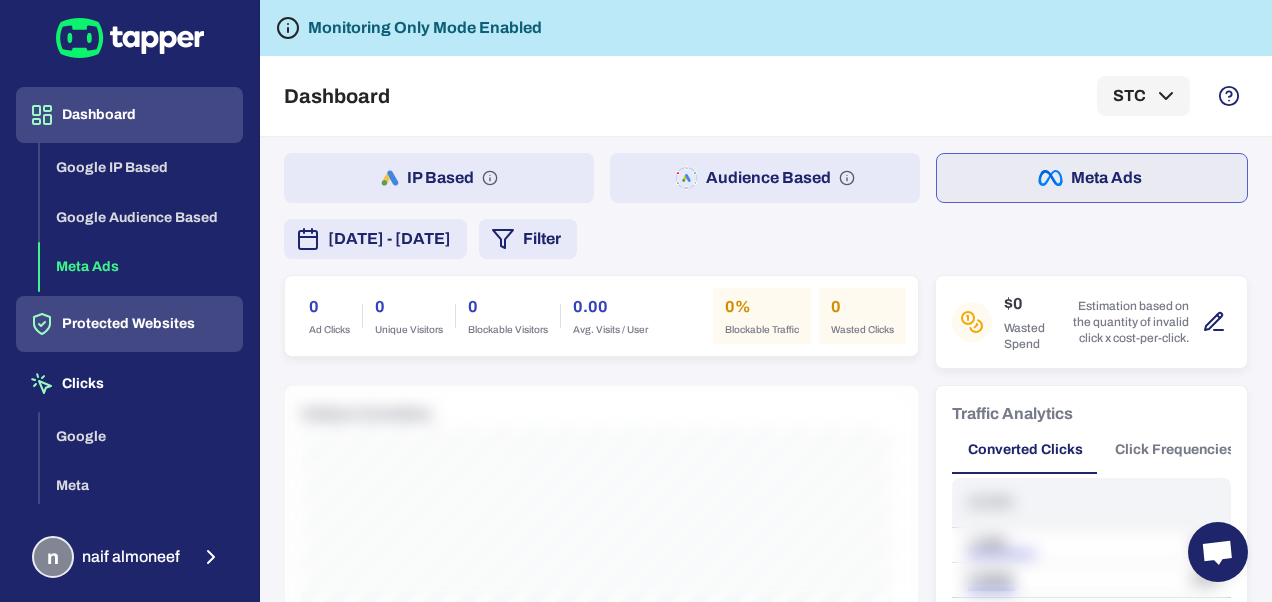 click on "Protected Websites" at bounding box center [129, 324] 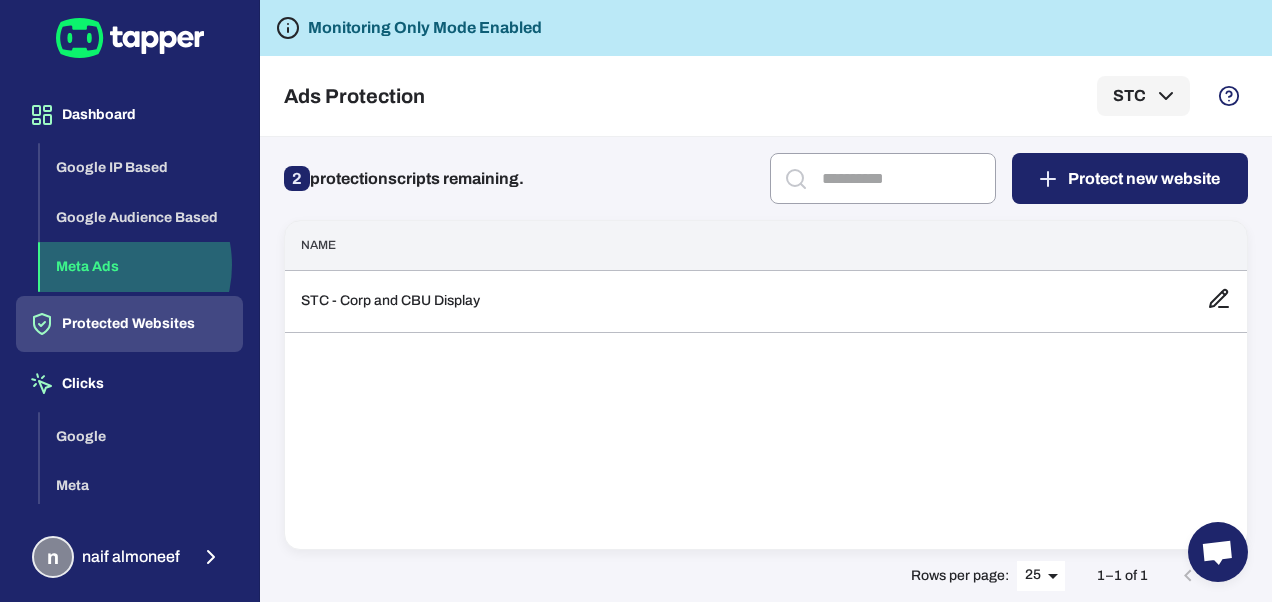 click on "Meta Ads" at bounding box center (141, 267) 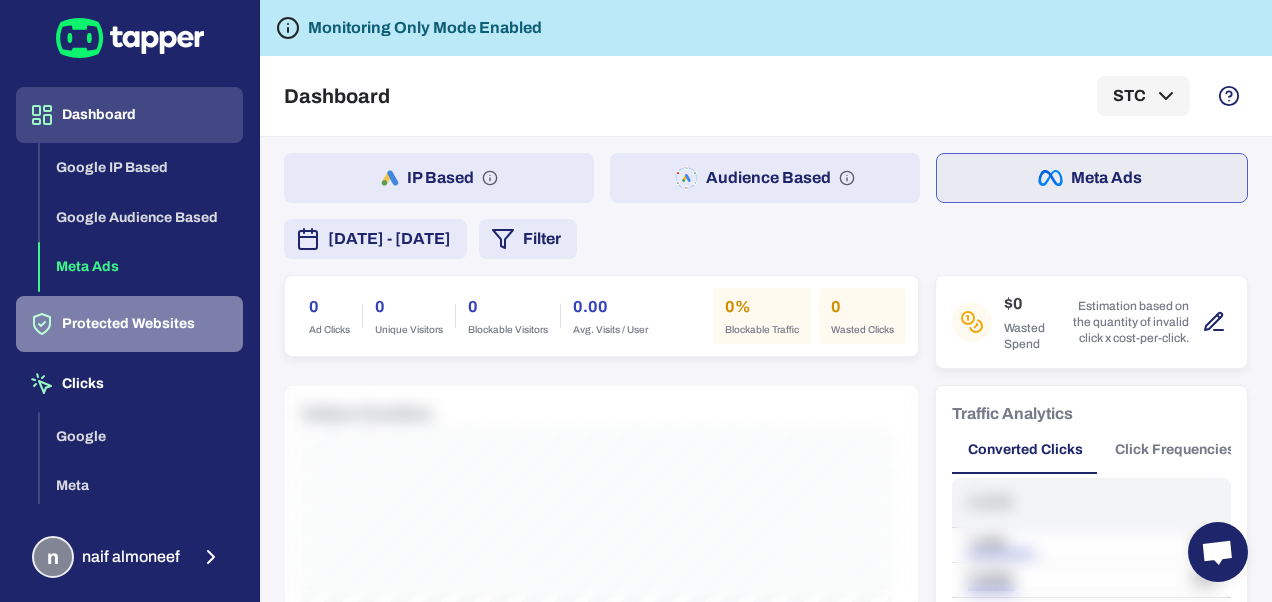 click on "Protected Websites" at bounding box center [129, 324] 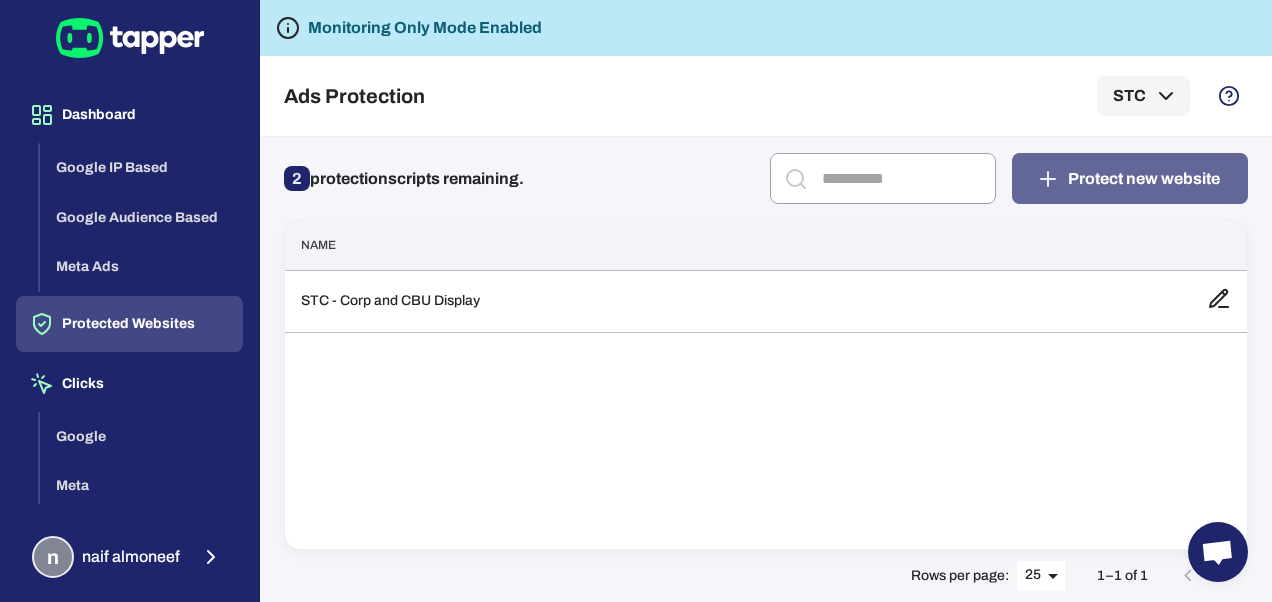 click on "Protect new website" at bounding box center [1130, 178] 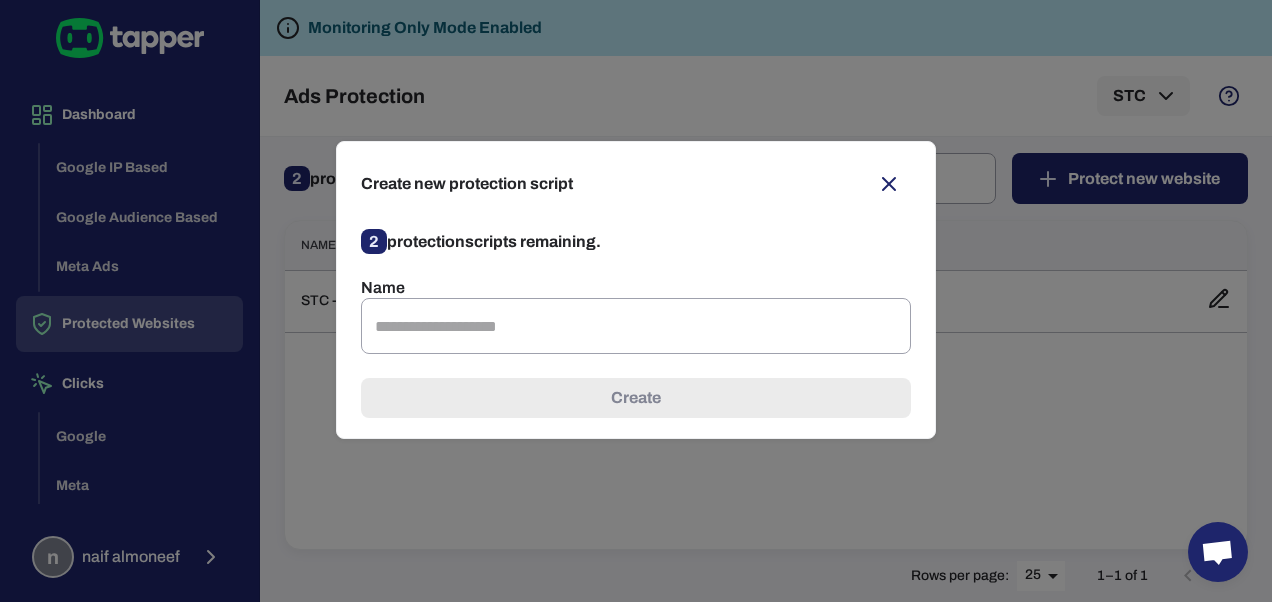 click 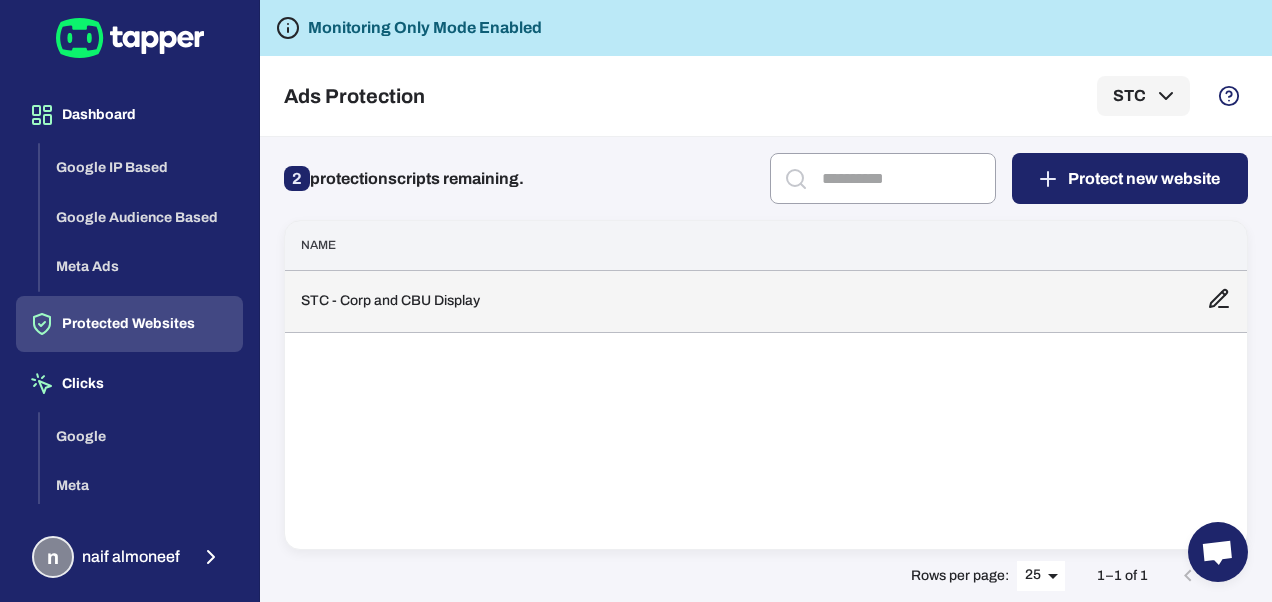 click on "STC - Corp and CBU Display" at bounding box center [738, 301] 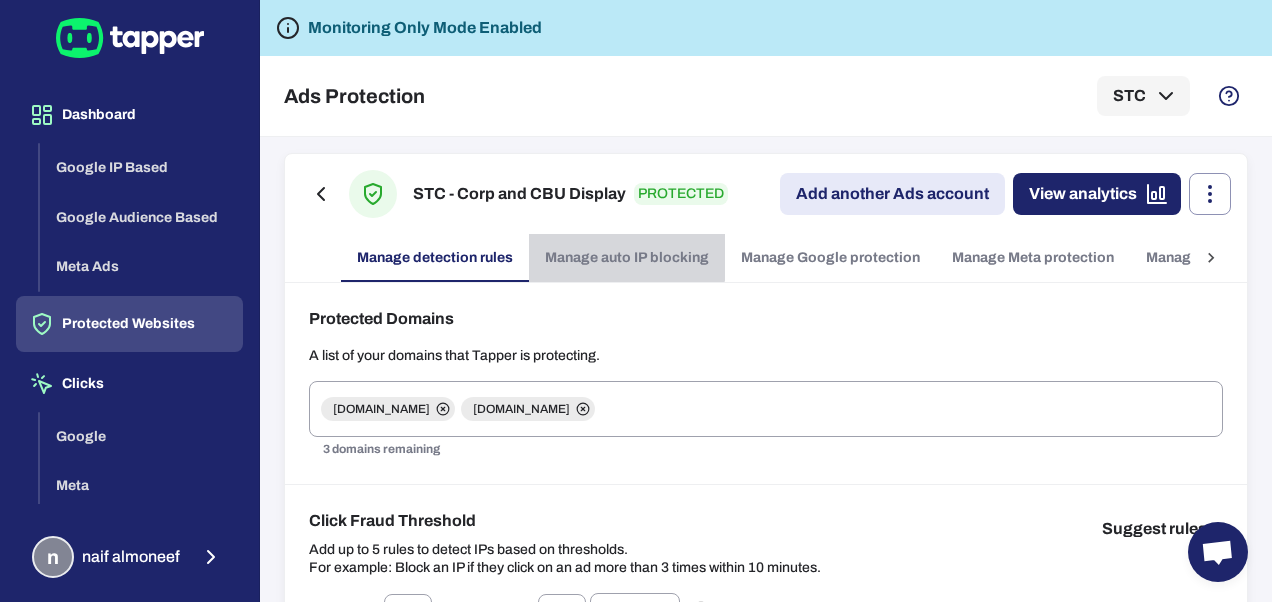 click on "Manage auto IP blocking" at bounding box center [627, 258] 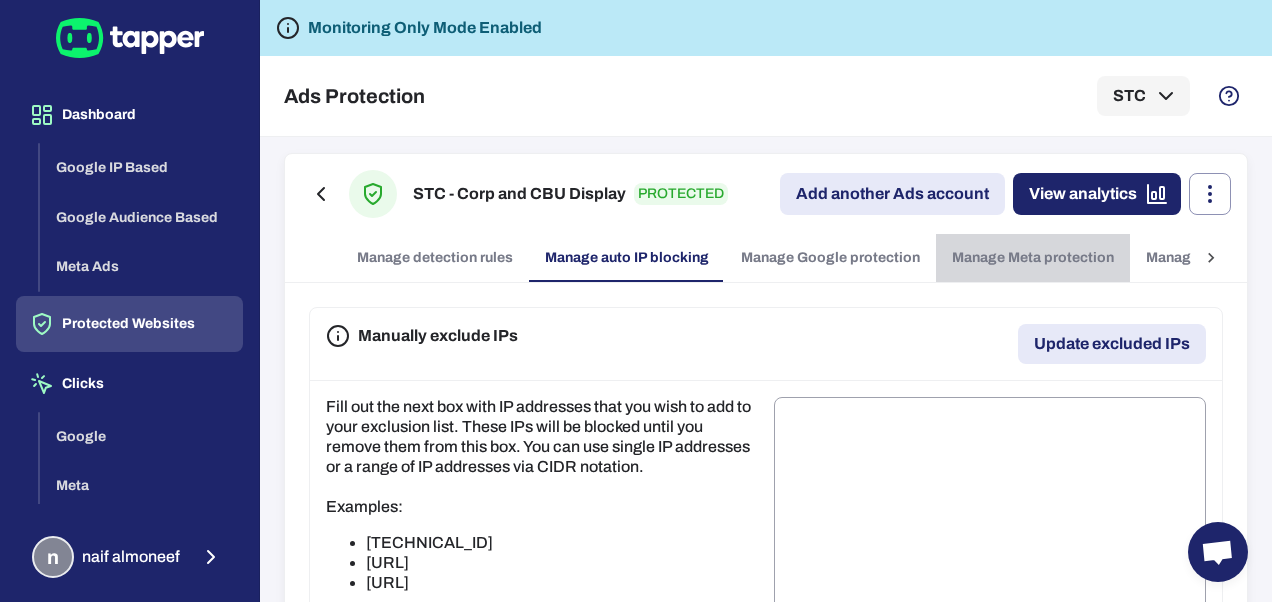 click on "Manage Meta protection" at bounding box center (1033, 258) 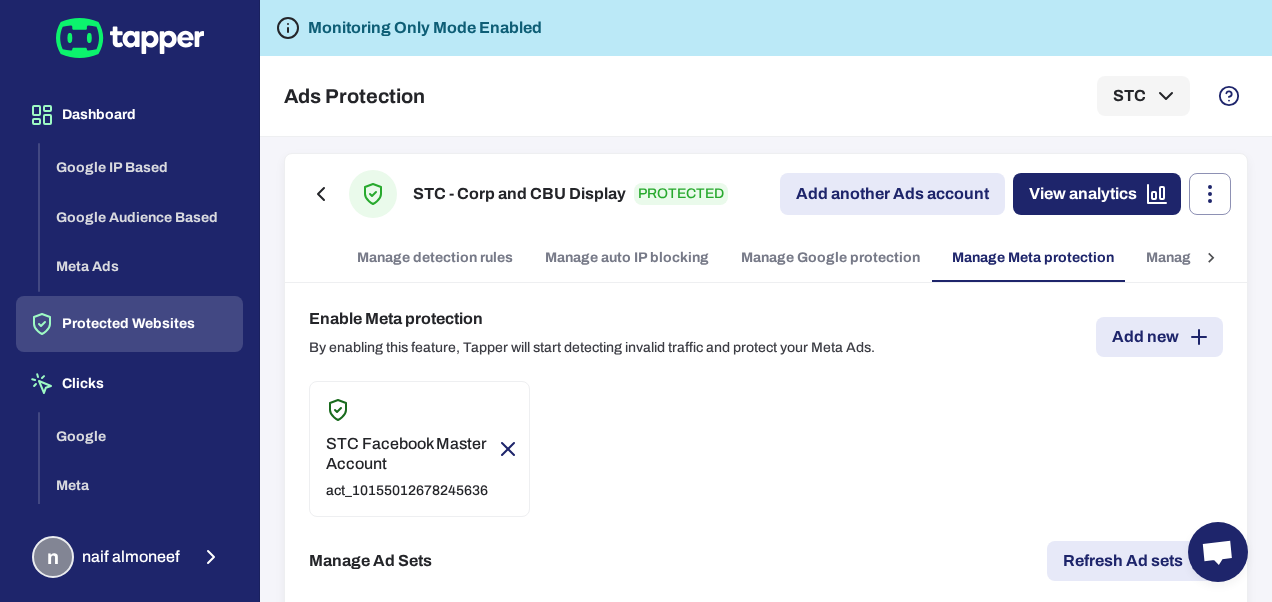 click on "Add another Ads account" at bounding box center [892, 194] 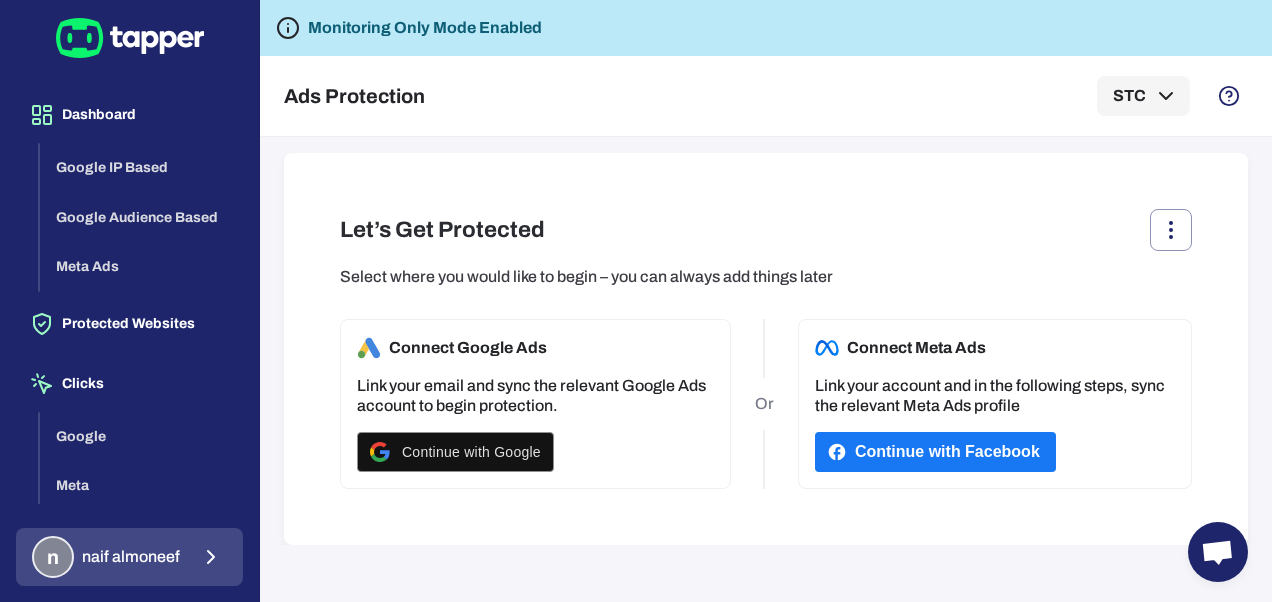 click on "naif   almoneef" at bounding box center [131, 557] 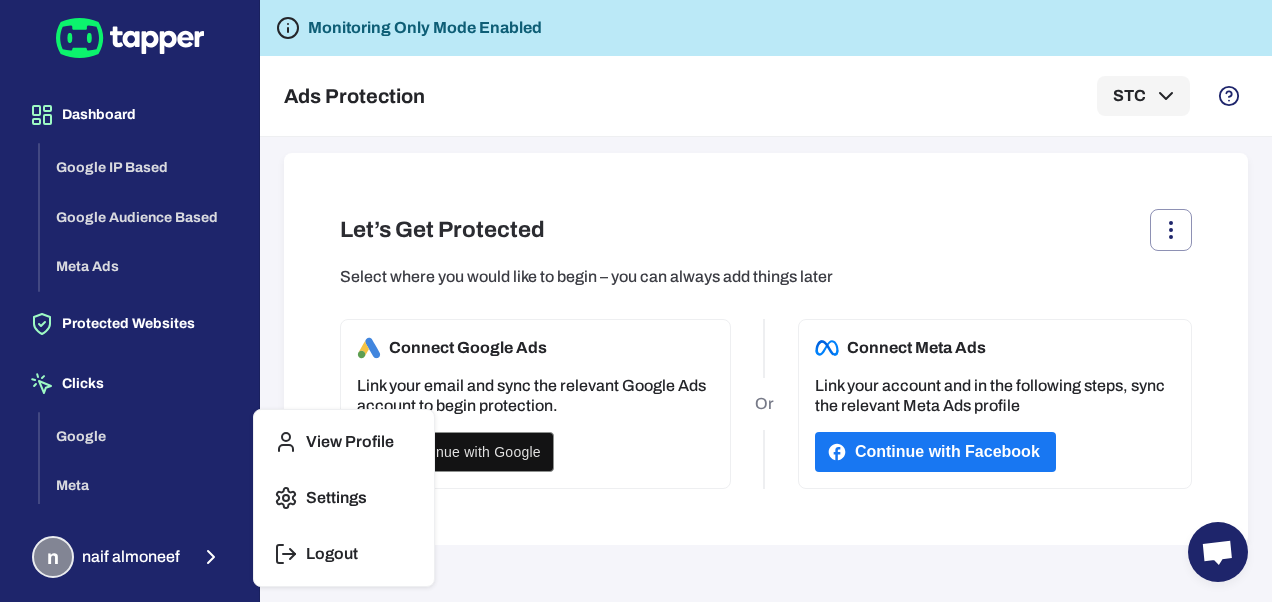 click on "View Profile" at bounding box center [350, 442] 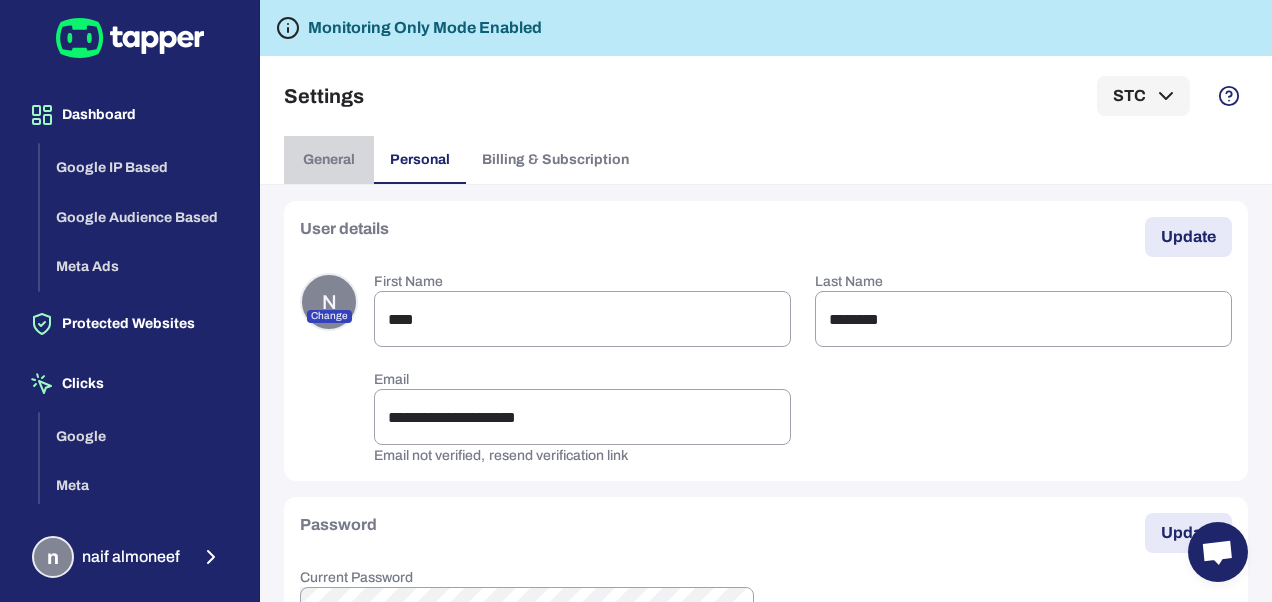 click on "General" at bounding box center [329, 160] 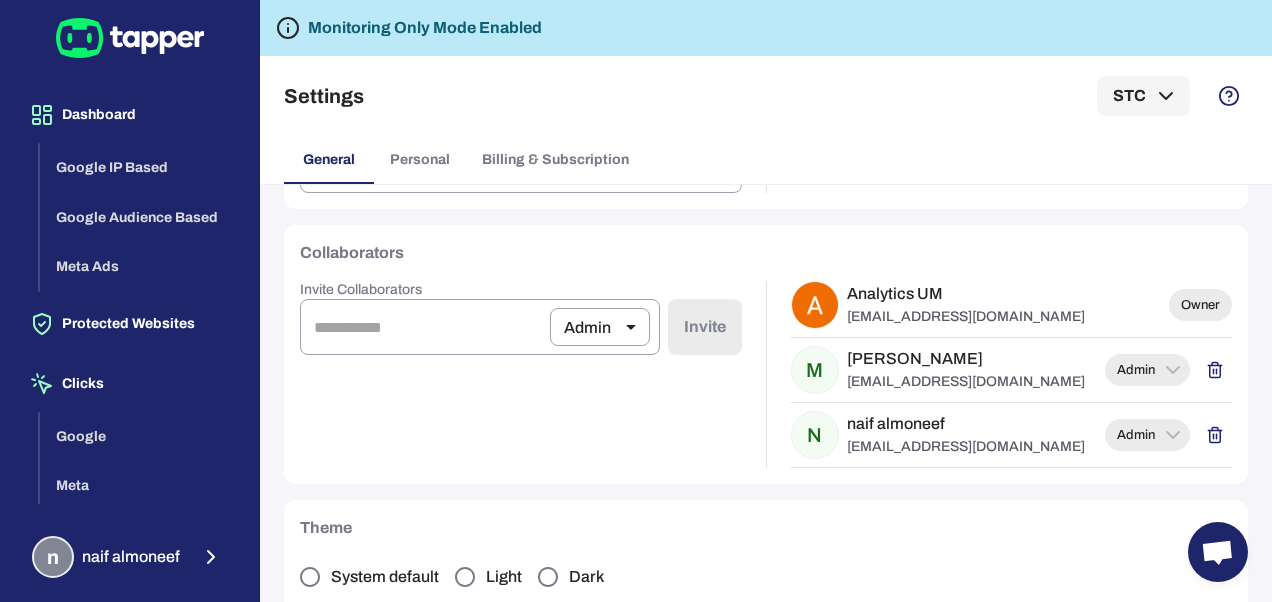 scroll, scrollTop: 252, scrollLeft: 0, axis: vertical 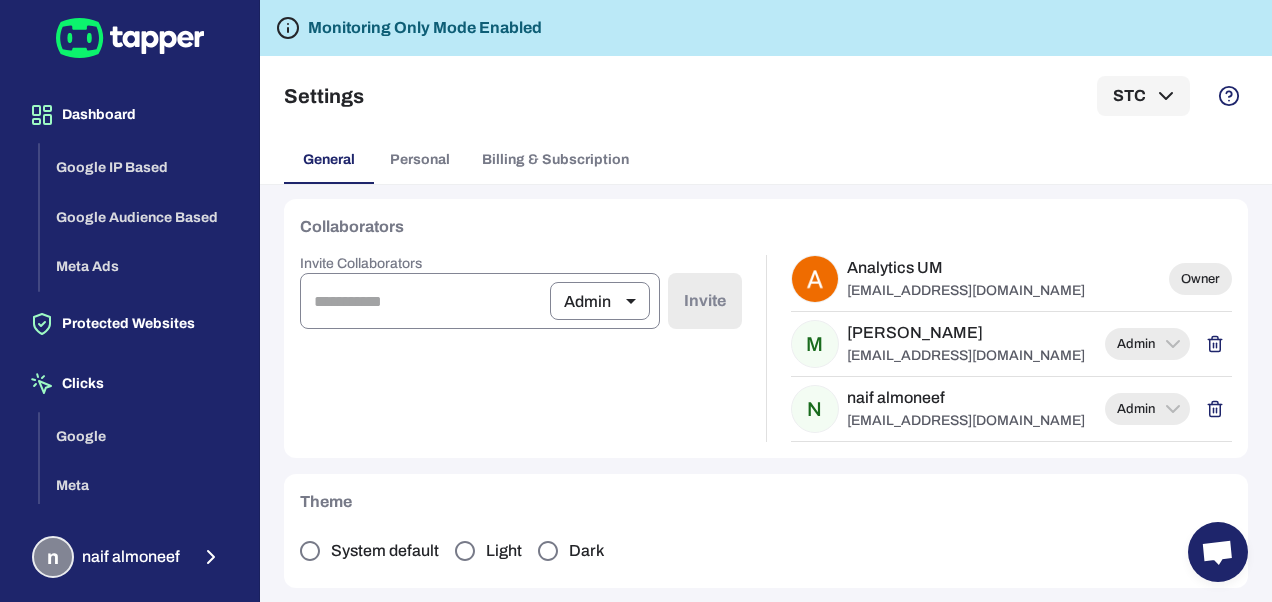 click on "Dashboard Google IP Based Google Audience Based Meta Ads Protected Websites Clicks Google Meta Exclusions Google Meta n naif   almoneef Monitoring Only Mode Enabled Settings STC General Personal Billing & Subscription Workspace S Change Workspace name *** ​ Add workspace ​ Add STC   Switch to workspace Collaborators Invite Collaborators Admin ***** ​ ​ Invite Analytics UM [EMAIL_ADDRESS][DOMAIN_NAME] Owner M [PERSON_NAME] [EMAIL_ADDRESS][DOMAIN_NAME] Admin N naif almoneef [EMAIL_ADDRESS][DOMAIN_NAME] Admin Theme System default Light Dark Dashboard Protection Clicks Profile" at bounding box center (636, 301) 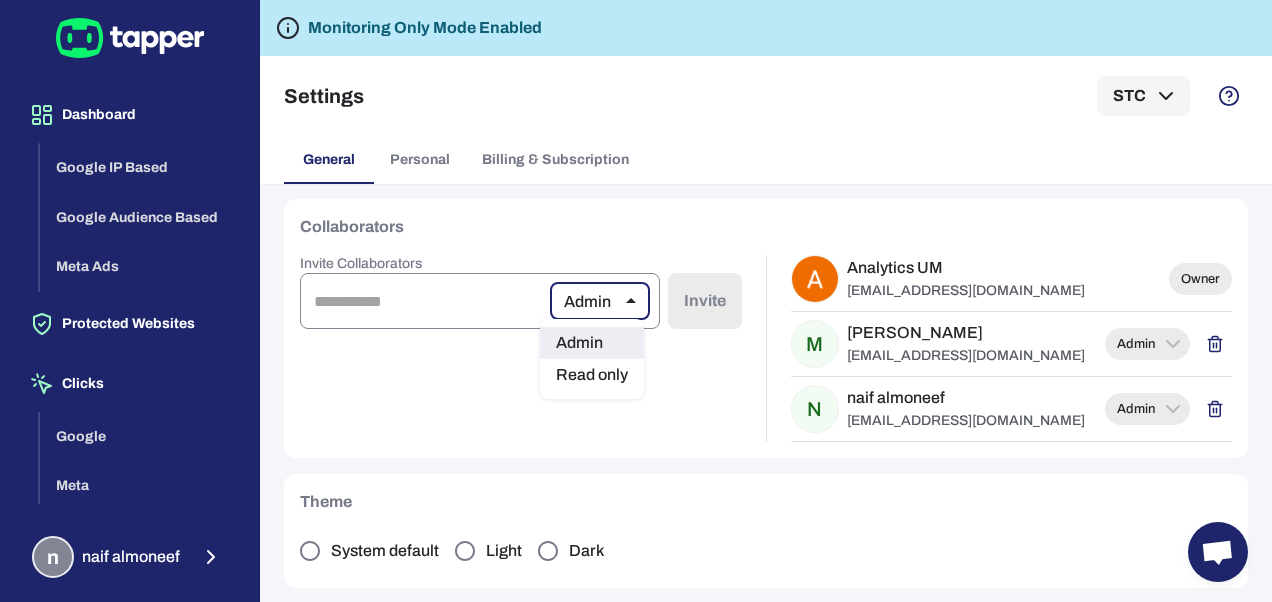 click at bounding box center (636, 301) 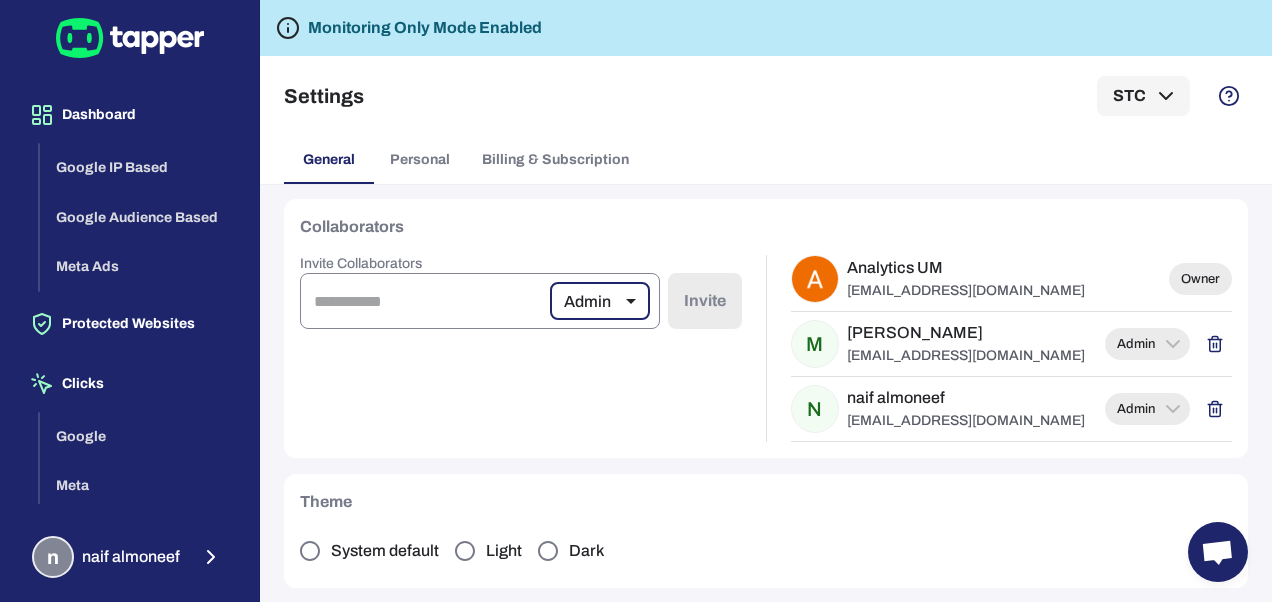 click at bounding box center (425, 301) 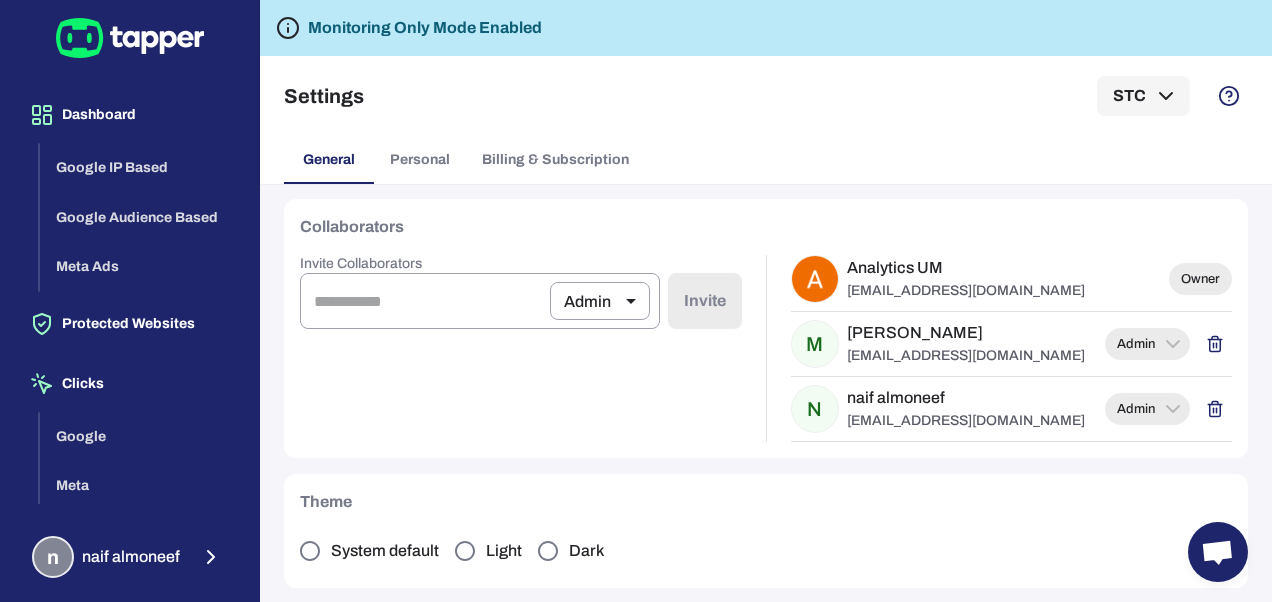 click on "Collaborators" at bounding box center (766, 227) 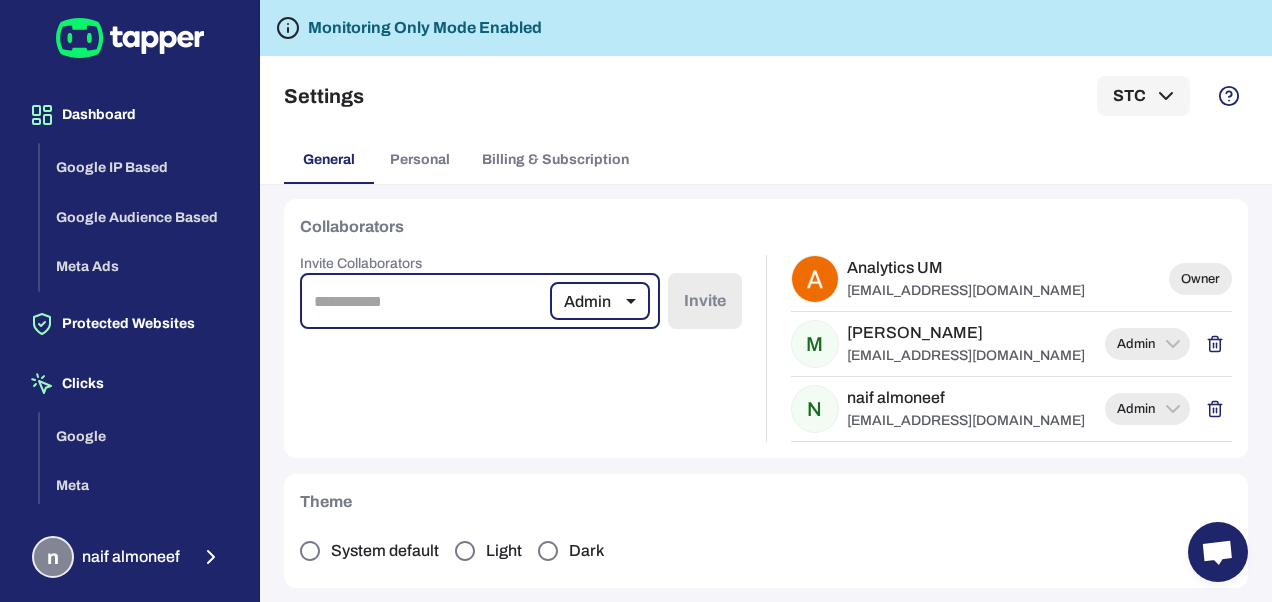 click at bounding box center (425, 301) 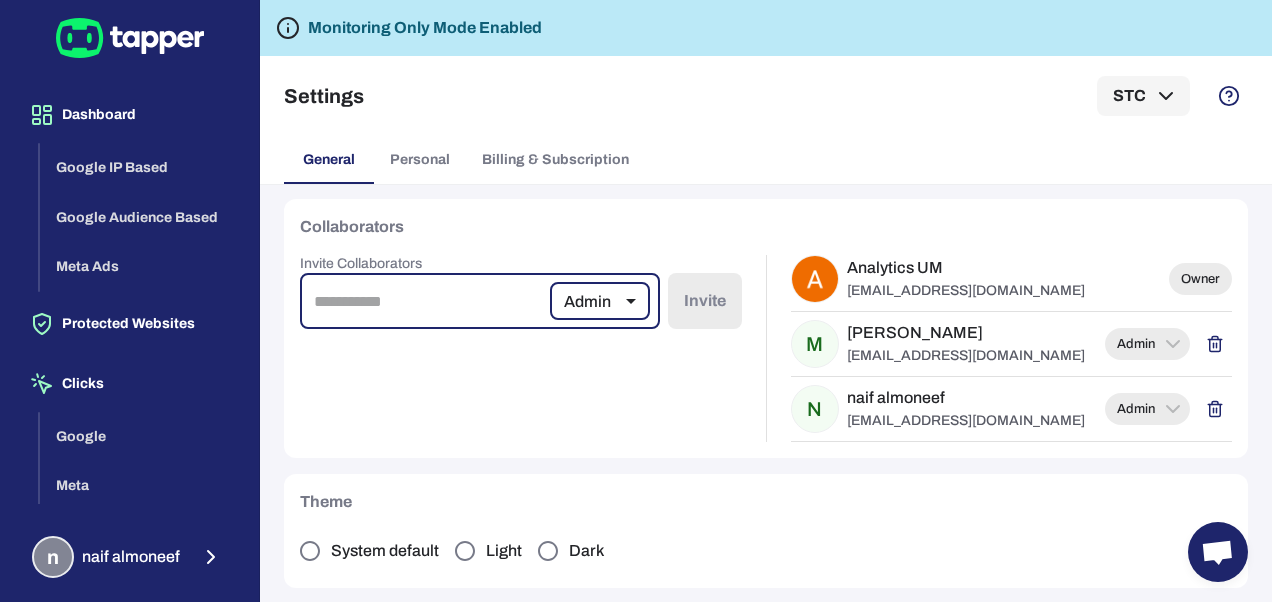 type on "**********" 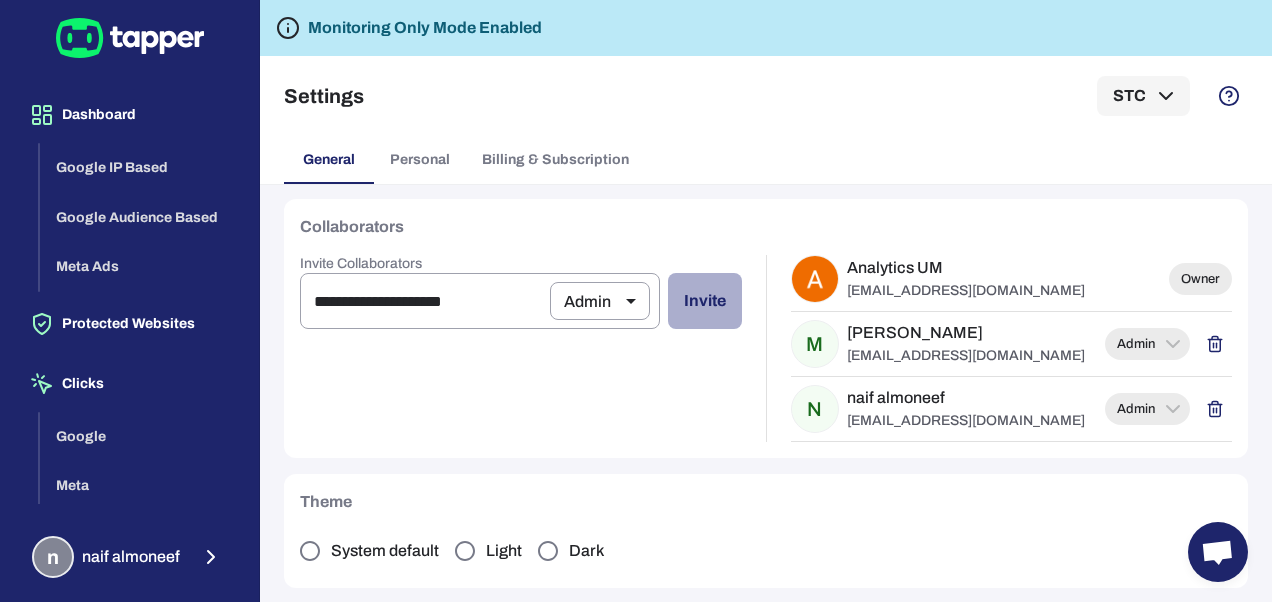 click on "Invite" at bounding box center (705, 301) 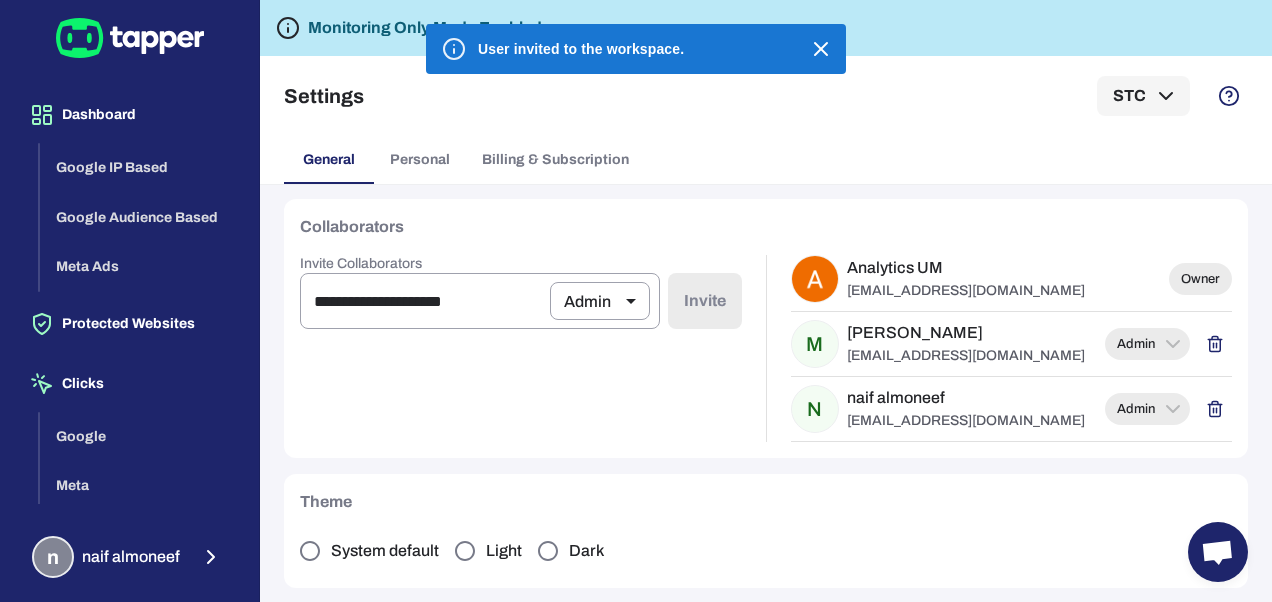 type 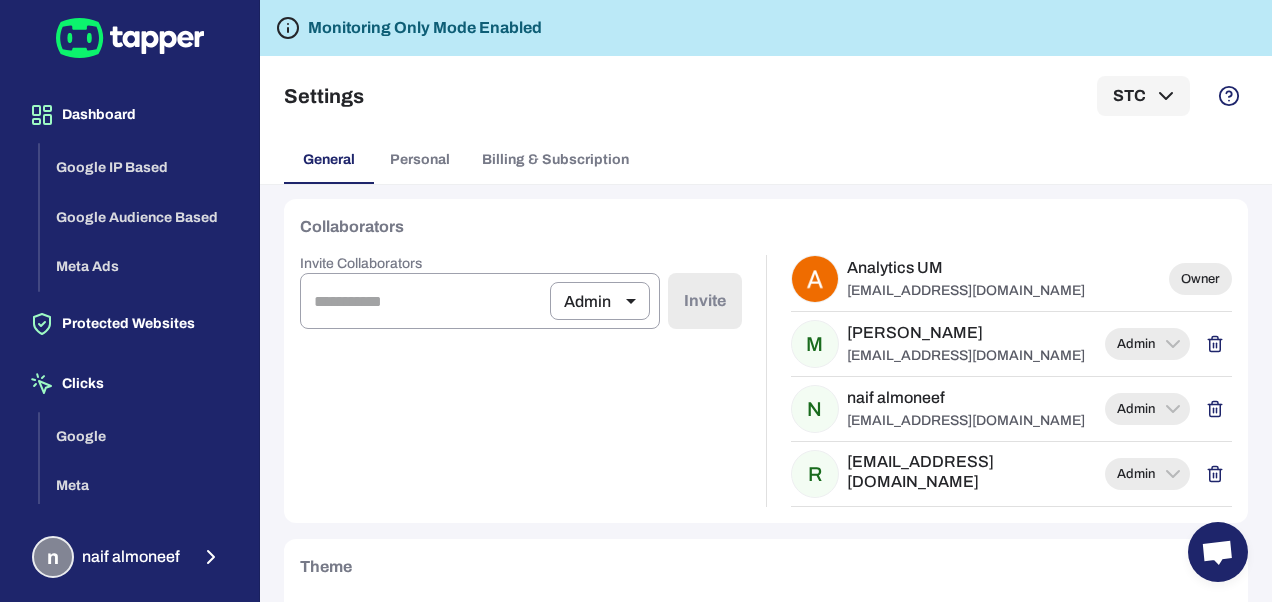 click on "Personal" at bounding box center (420, 160) 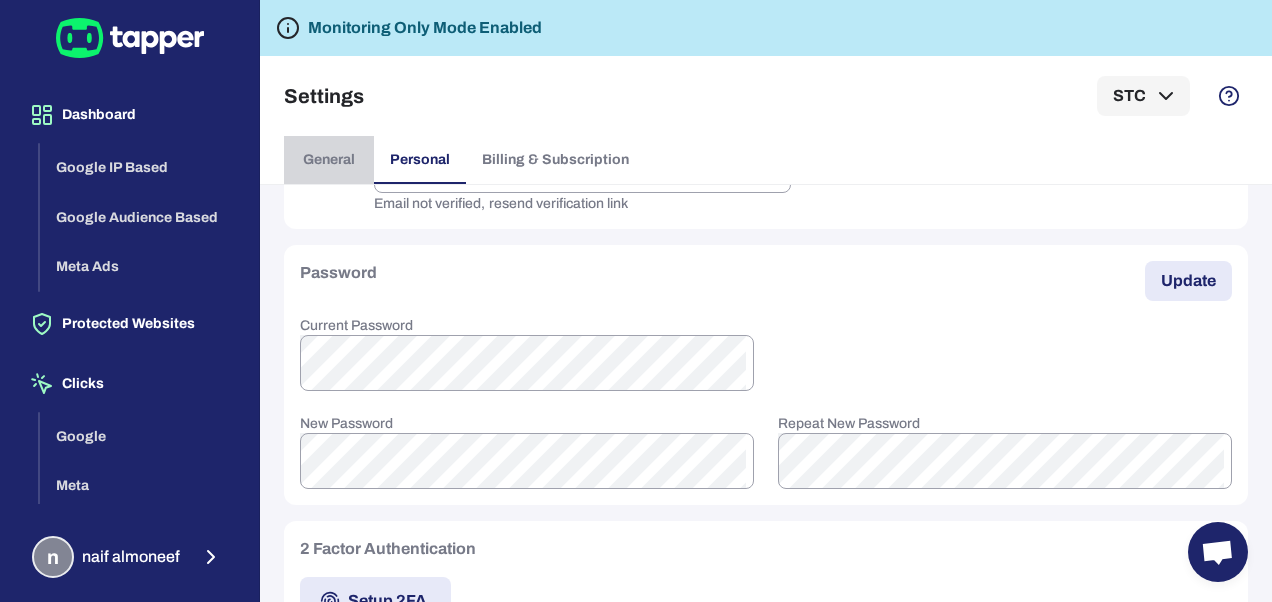 click on "General" at bounding box center (329, 160) 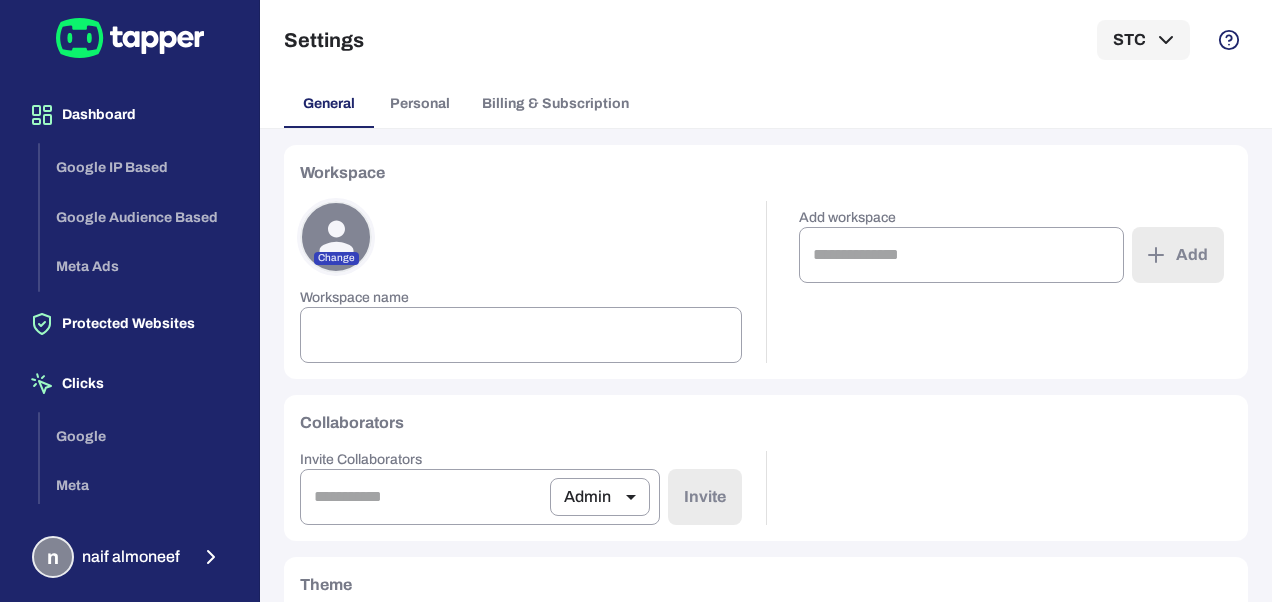 scroll, scrollTop: 0, scrollLeft: 0, axis: both 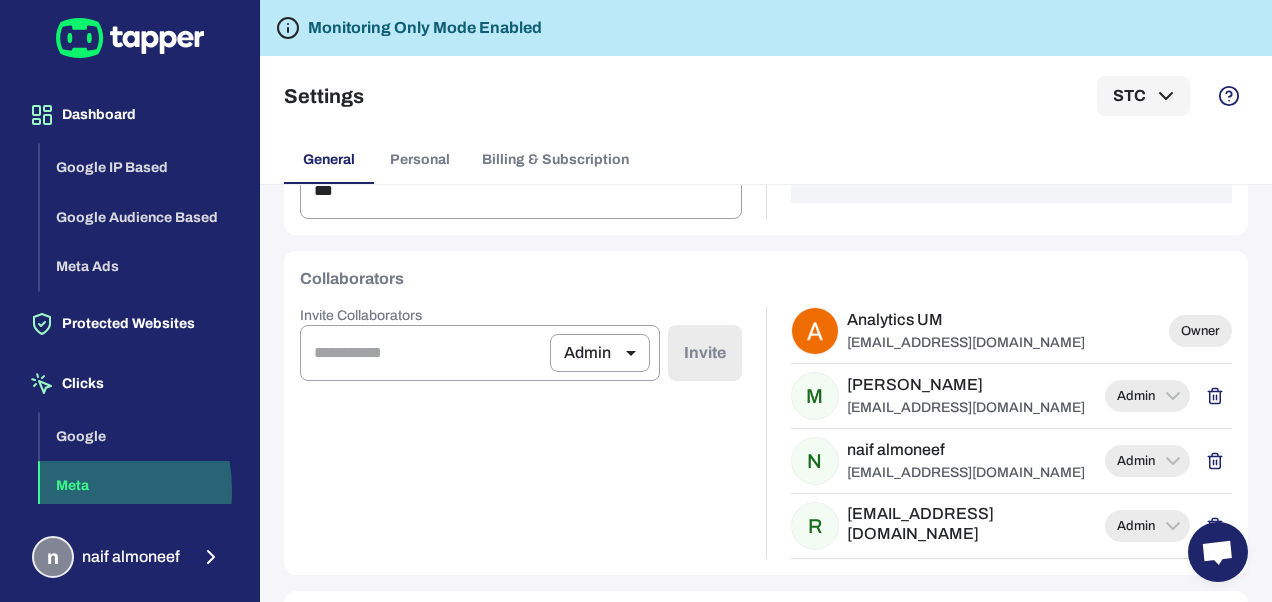 click on "Meta" at bounding box center [141, 486] 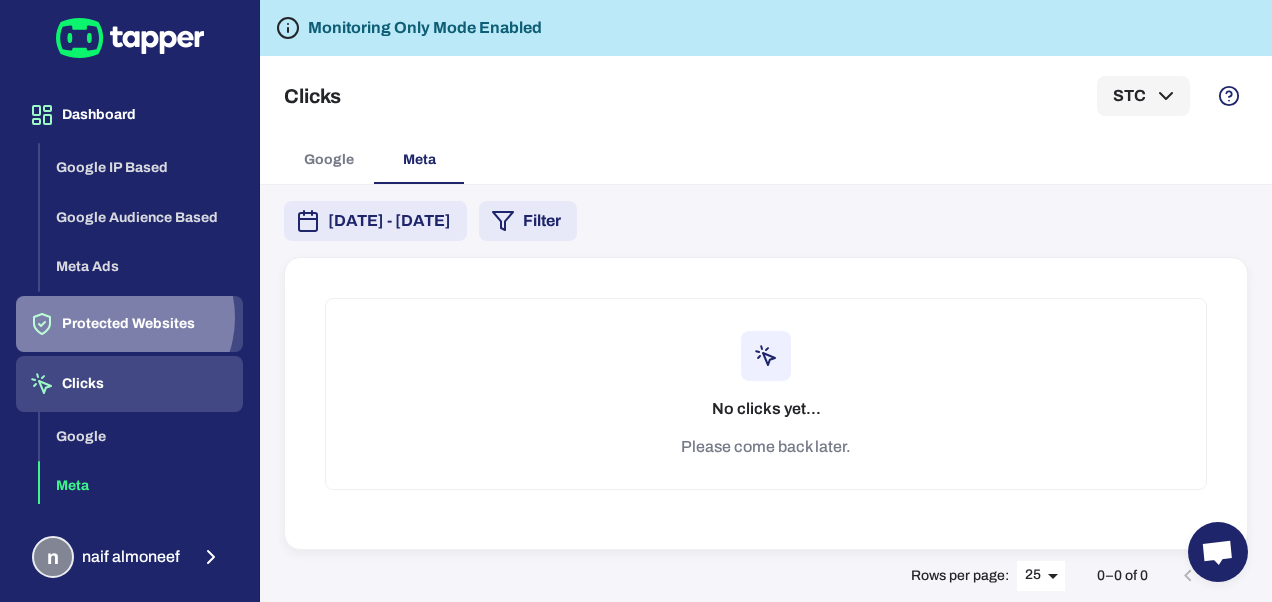 click on "Protected Websites" at bounding box center (129, 324) 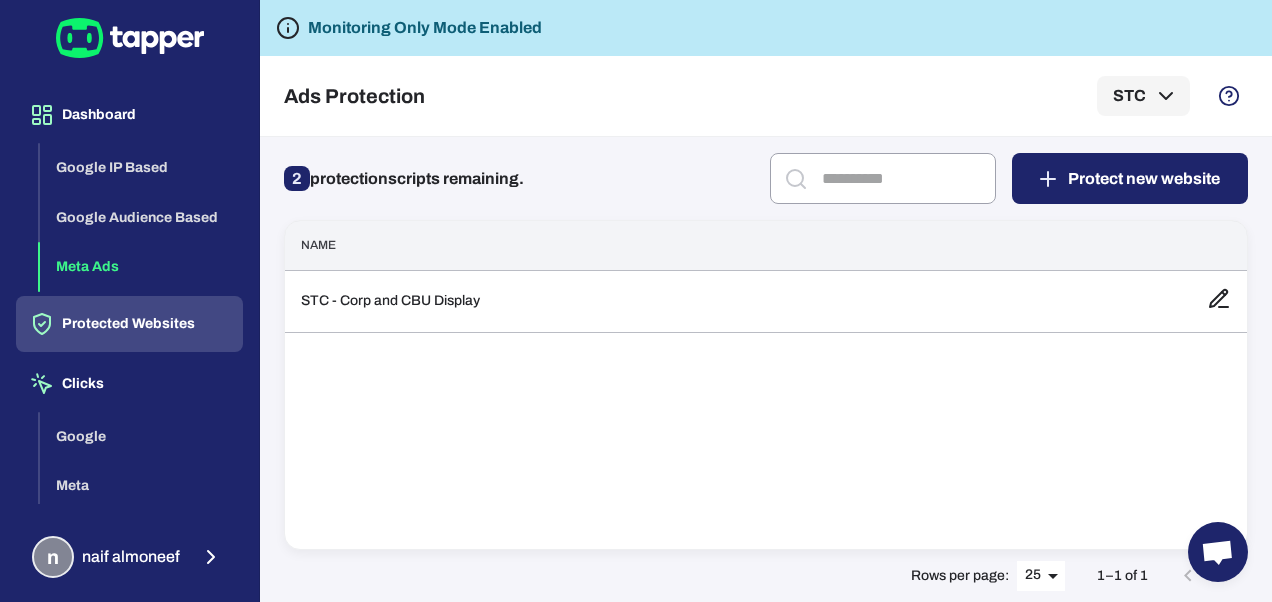 click on "Meta Ads" at bounding box center (141, 267) 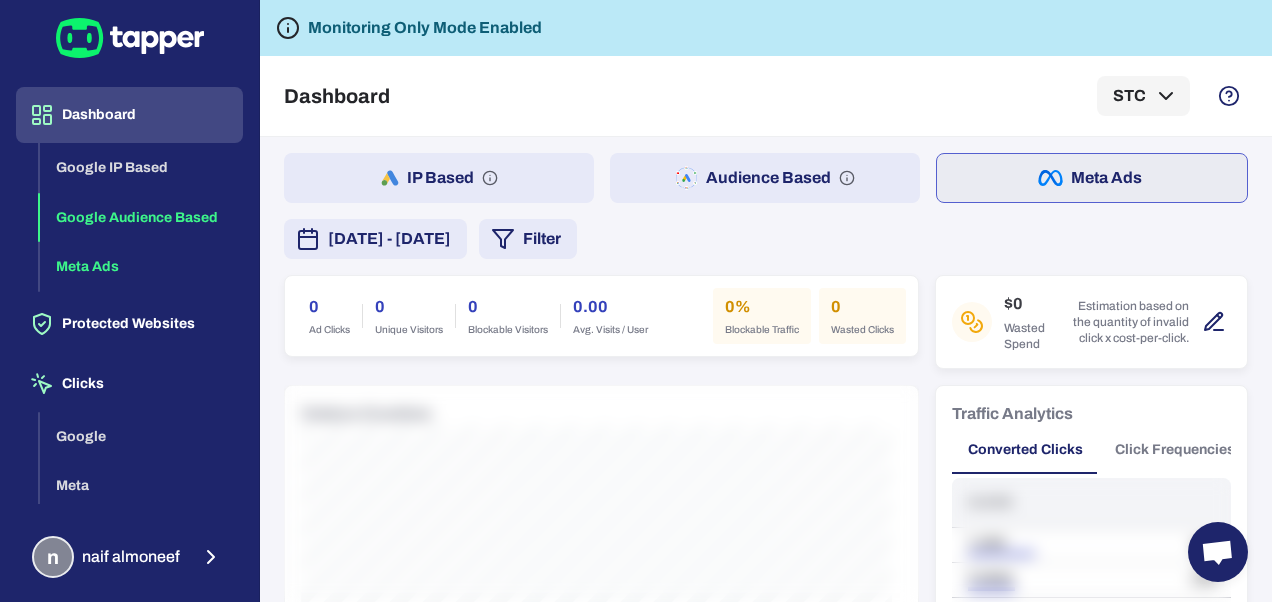 click on "Google Audience Based" at bounding box center (141, 218) 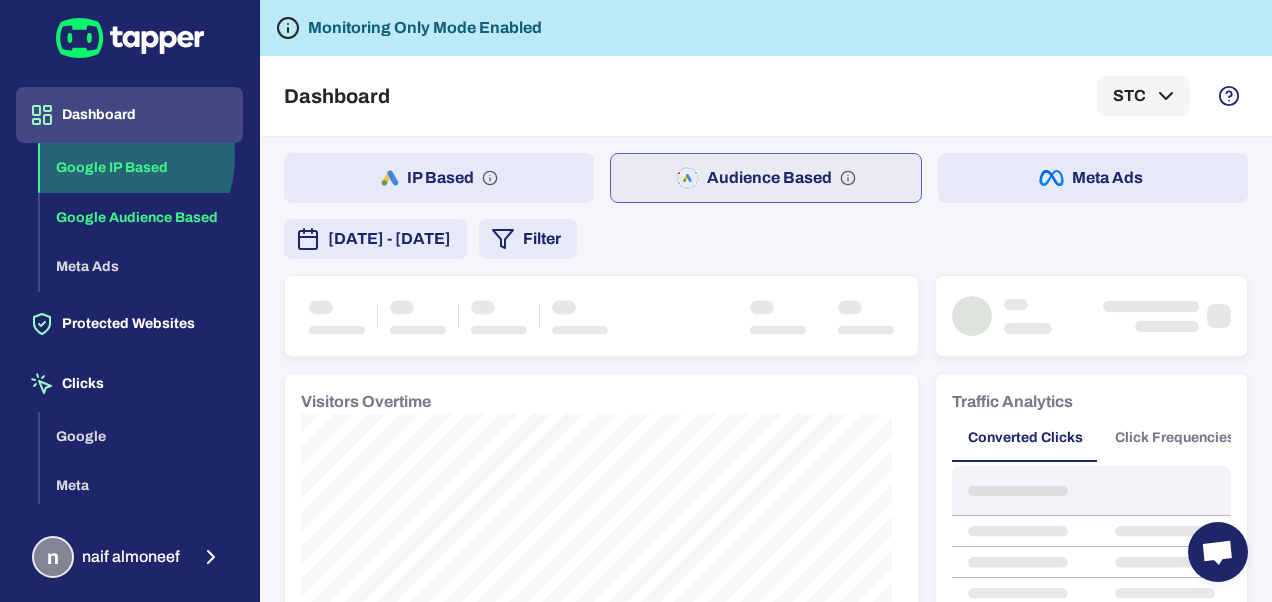click on "Google IP Based" at bounding box center [141, 168] 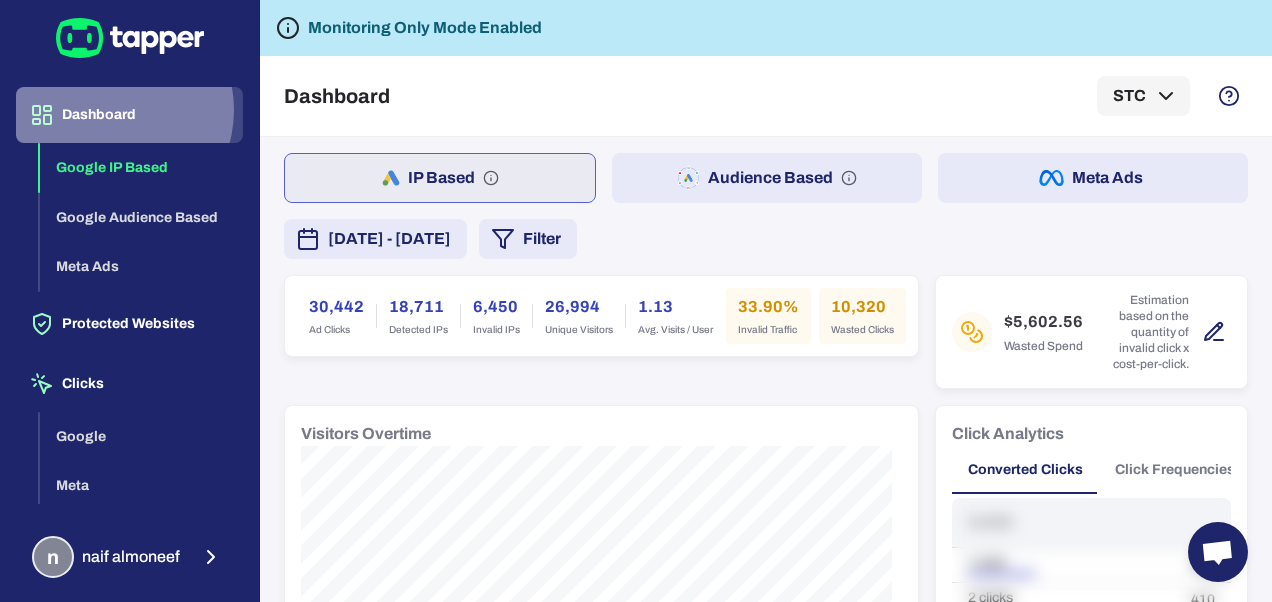 click on "Dashboard" at bounding box center (129, 115) 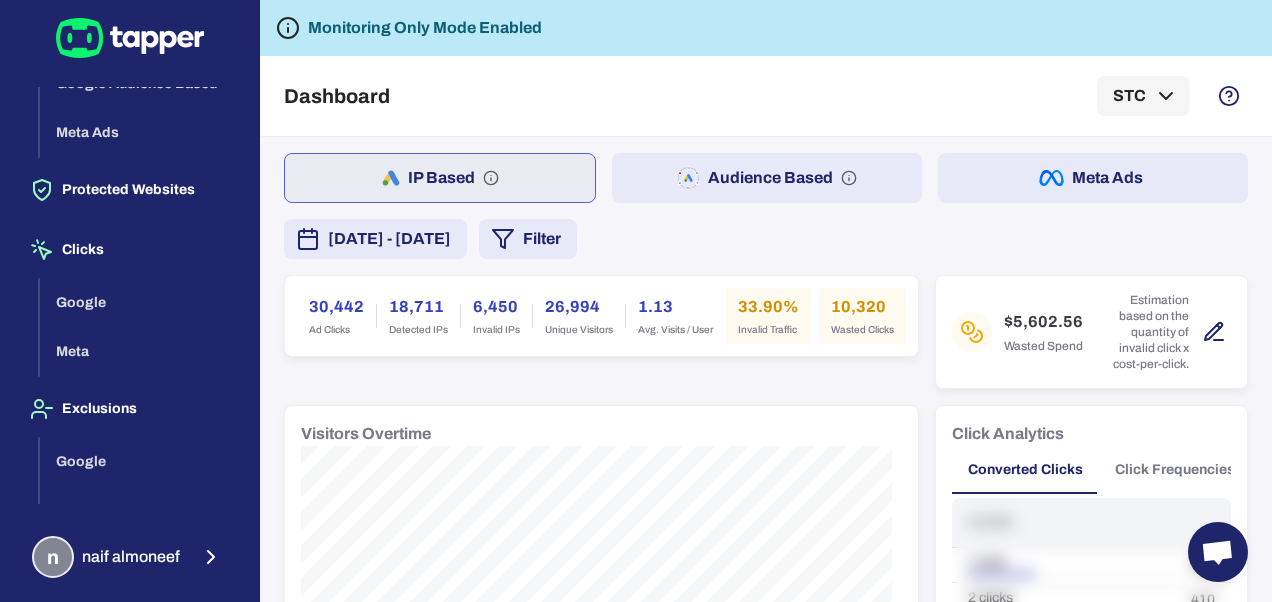 scroll, scrollTop: 189, scrollLeft: 0, axis: vertical 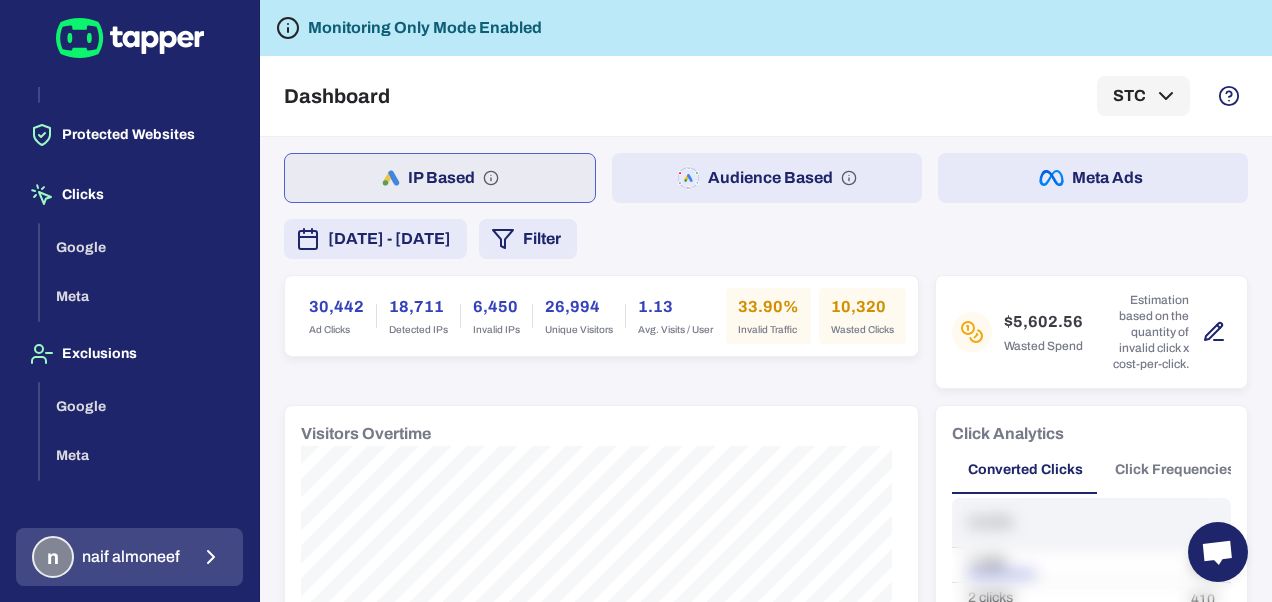 click on "n naif   almoneef" at bounding box center [106, 557] 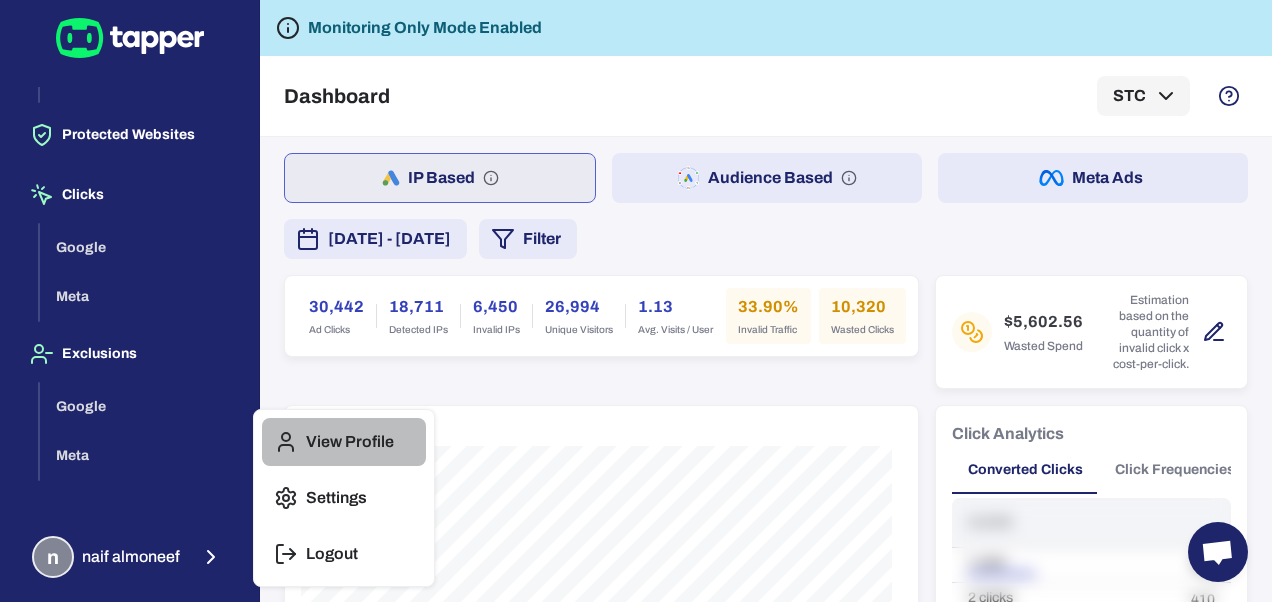 click on "View Profile" at bounding box center (350, 442) 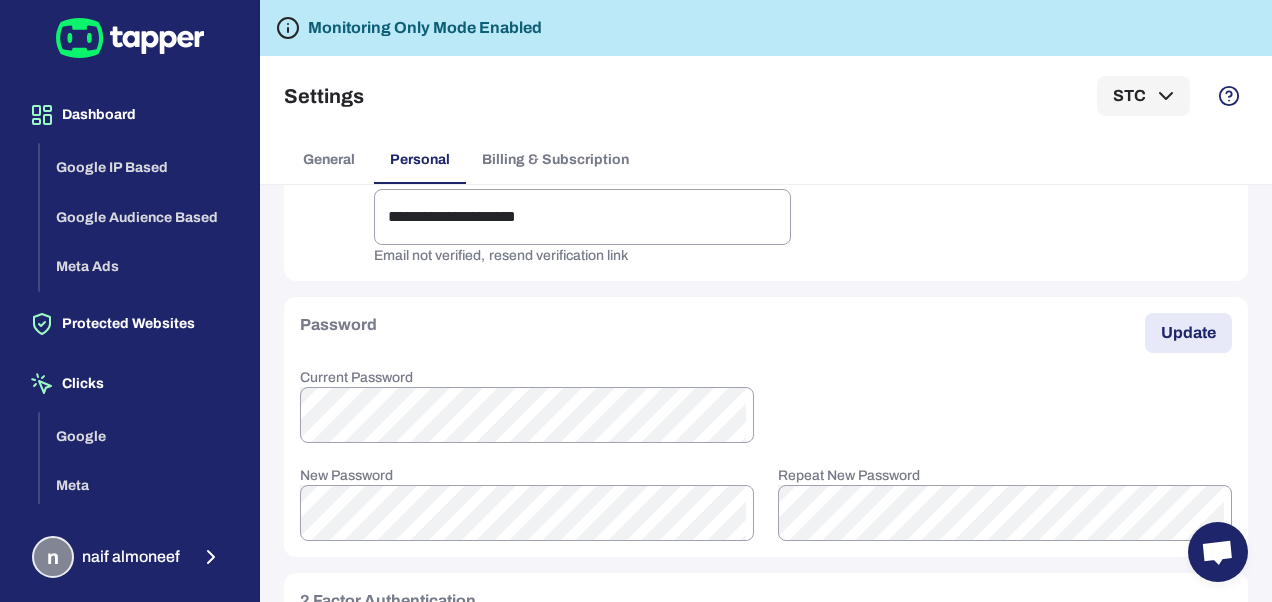 scroll, scrollTop: 306, scrollLeft: 0, axis: vertical 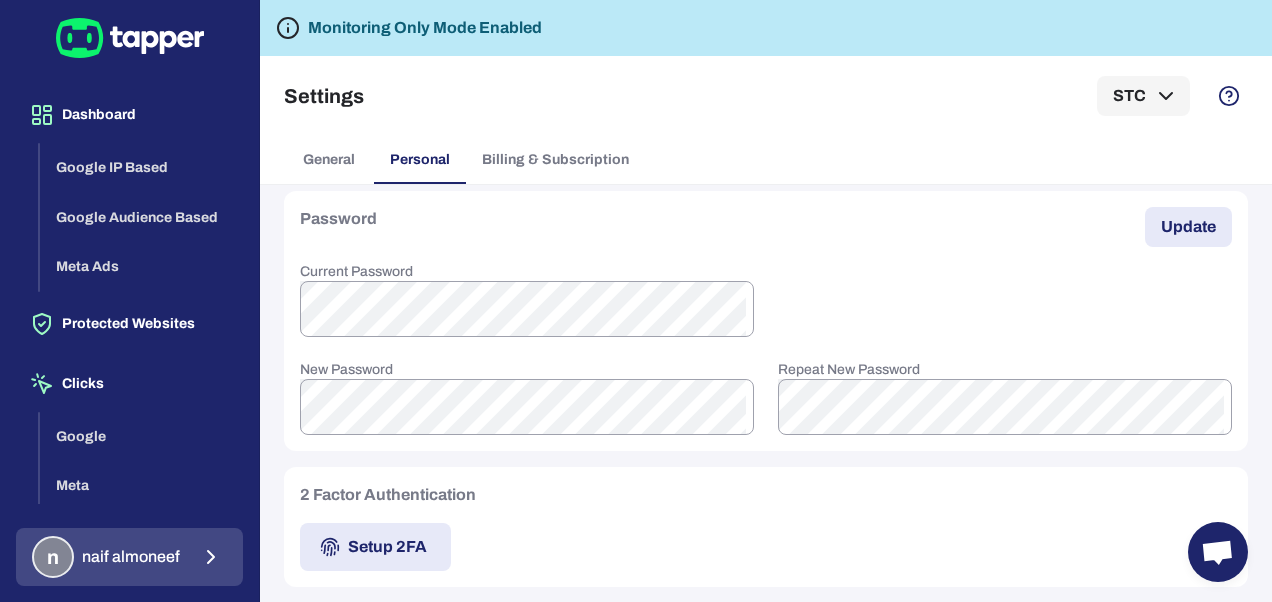 click on "n naif   almoneef" at bounding box center (129, 557) 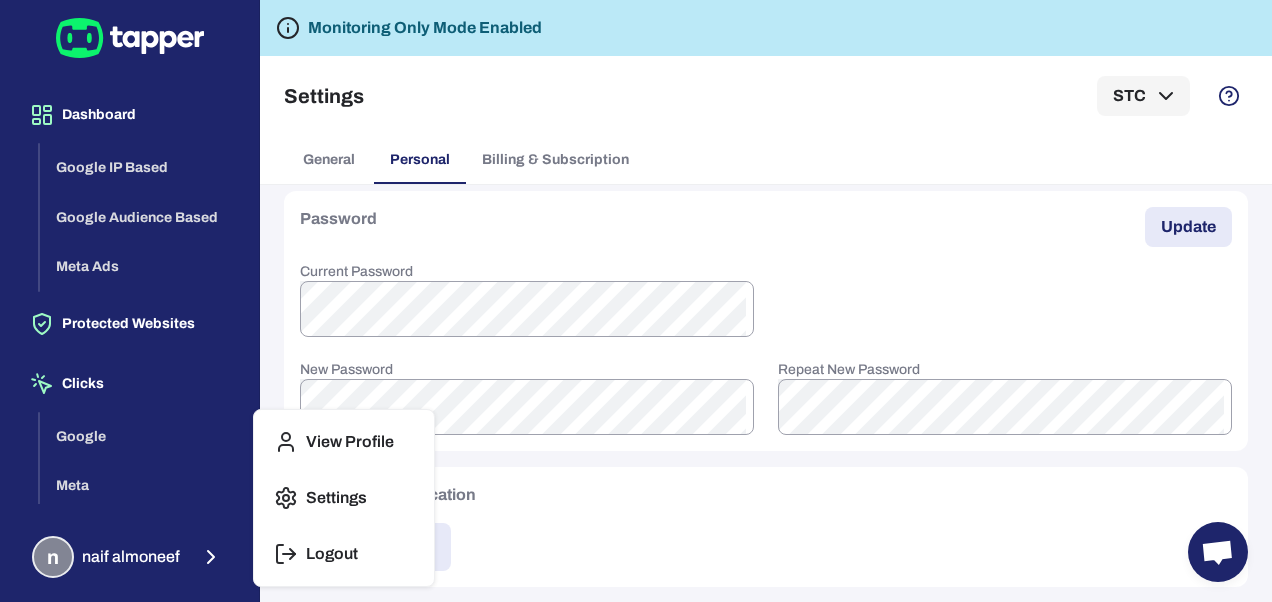 click on "Logout" at bounding box center (344, 554) 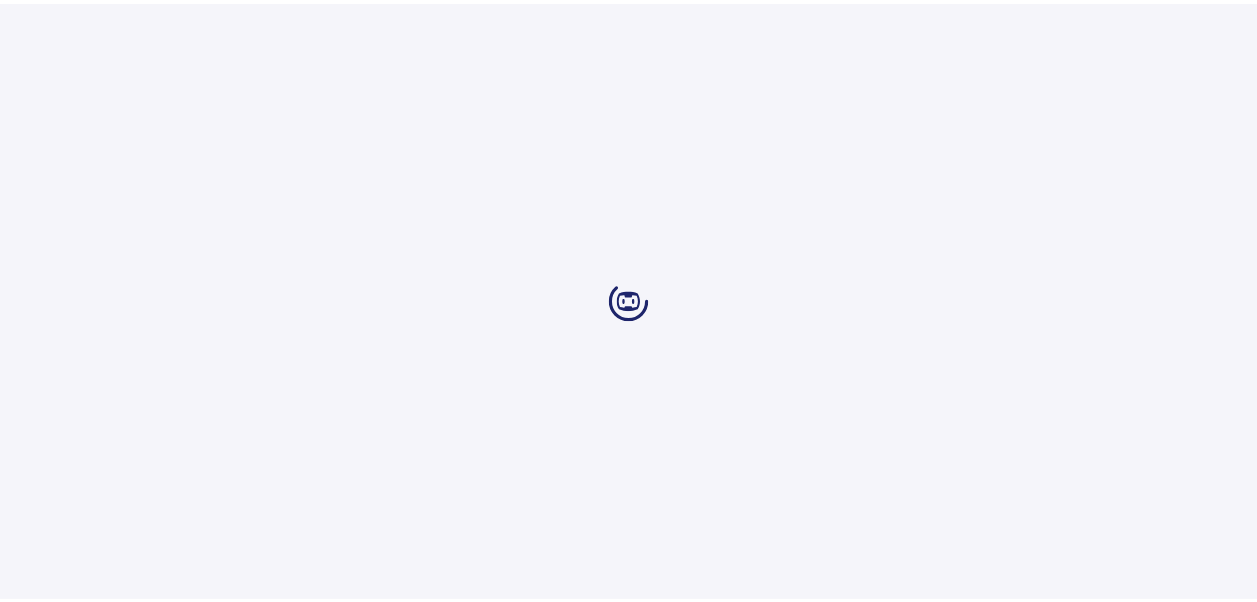 scroll, scrollTop: 0, scrollLeft: 0, axis: both 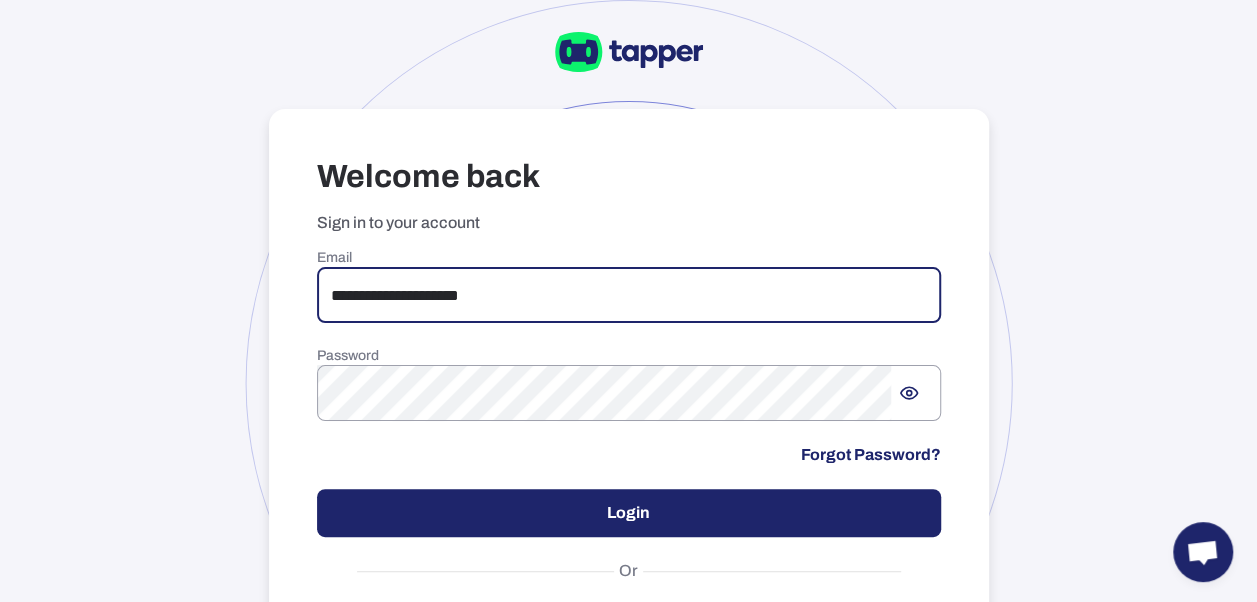 click on "**********" at bounding box center [629, 295] 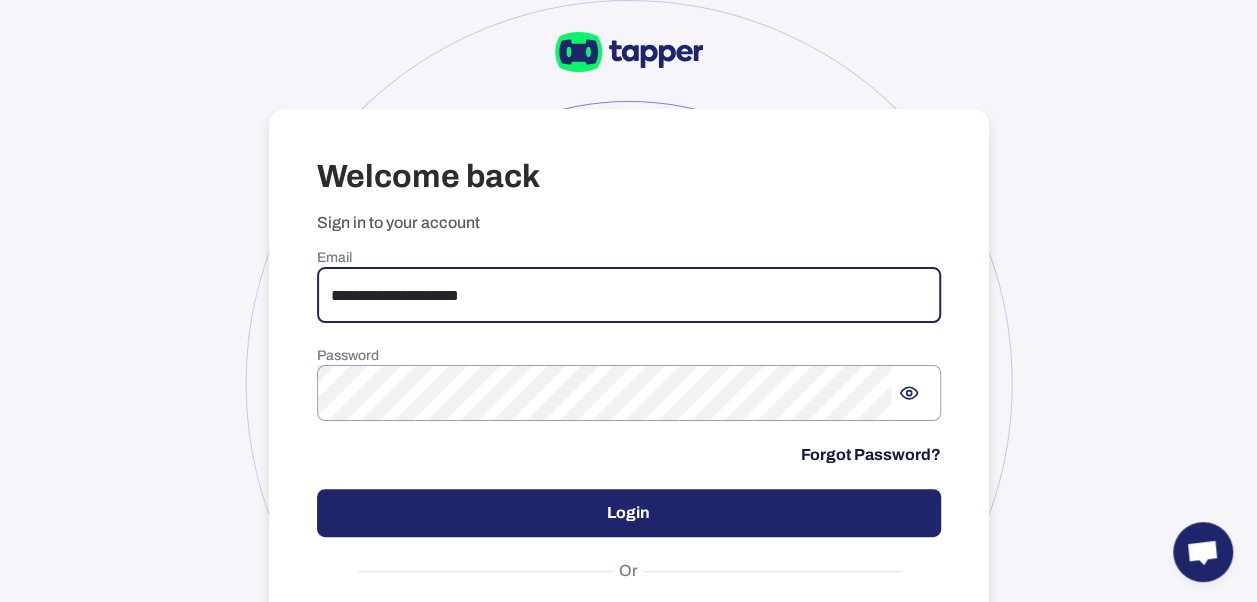 type on "**********" 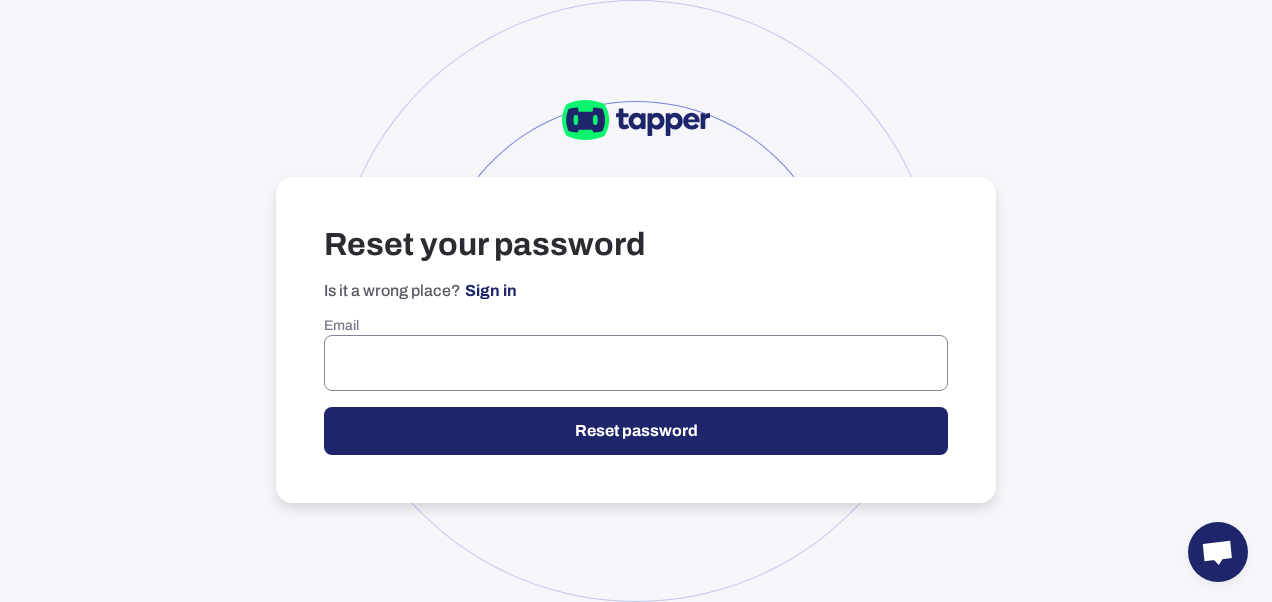 click at bounding box center [636, 363] 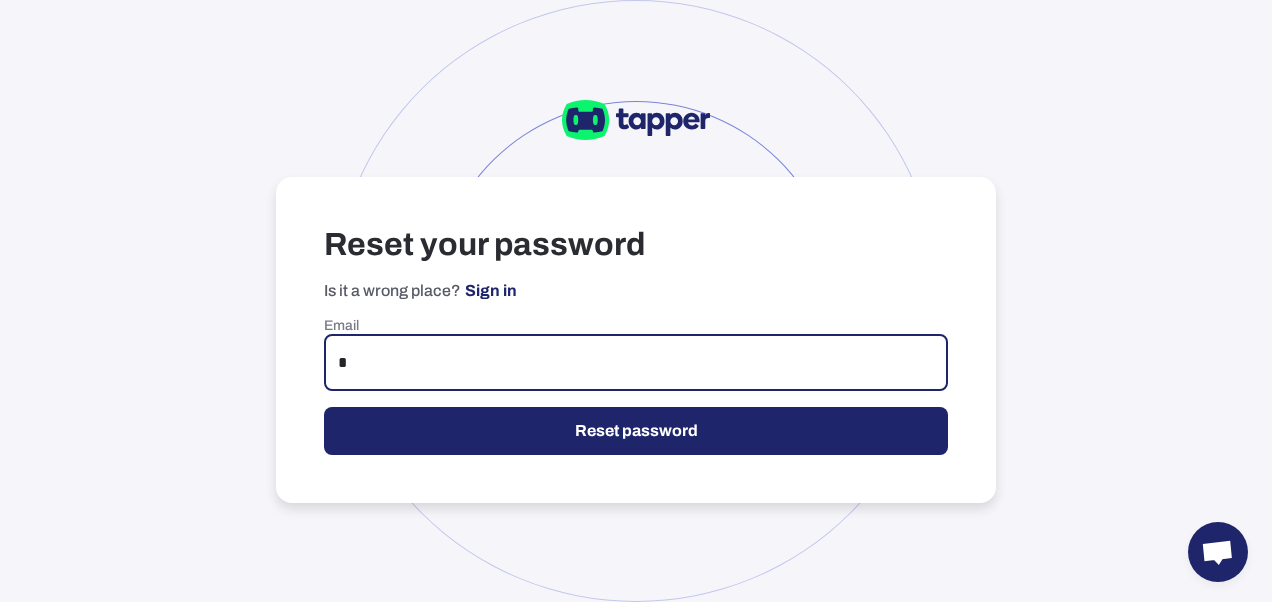 click on "*" at bounding box center [636, 363] 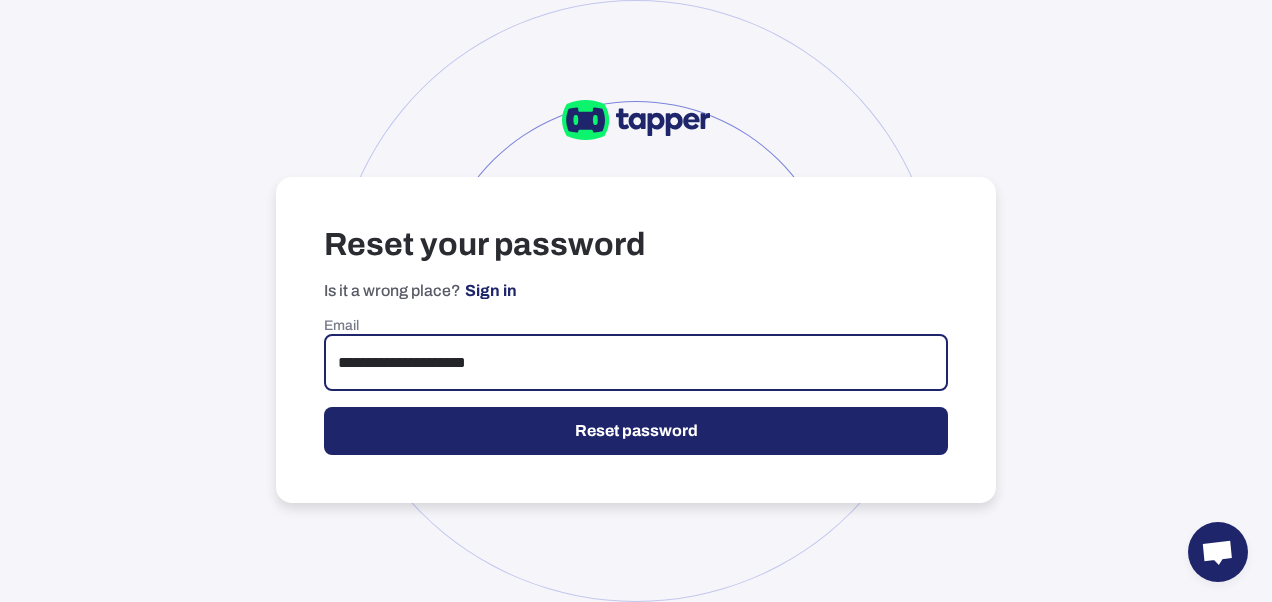 type on "**********" 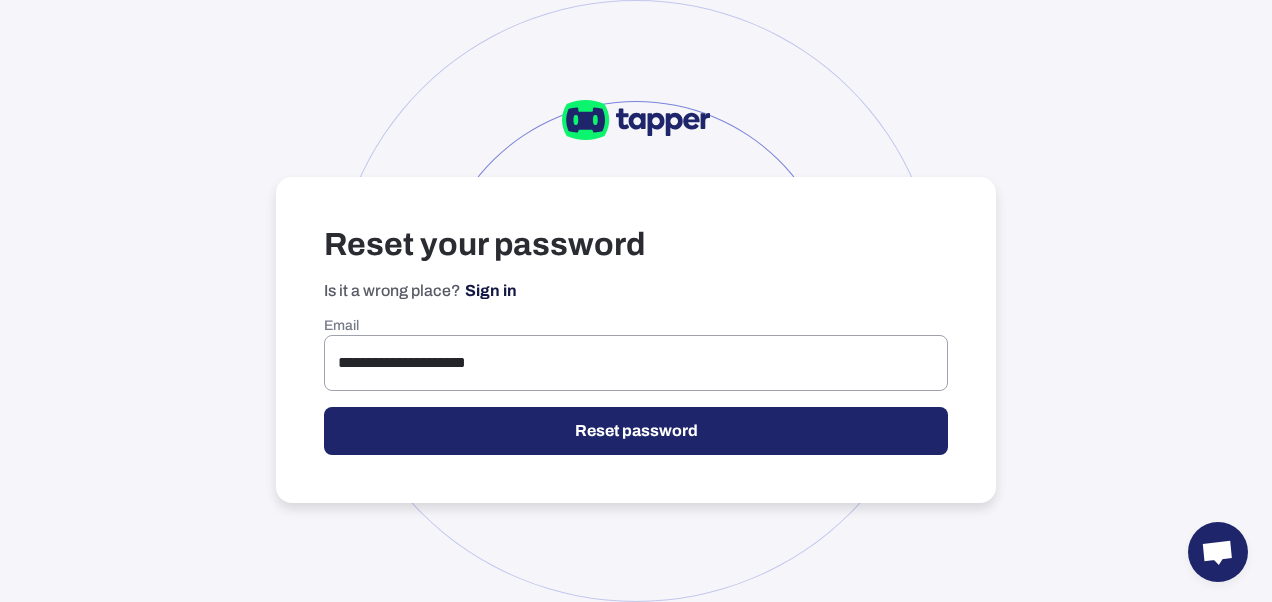 click on "Sign in" at bounding box center [491, 291] 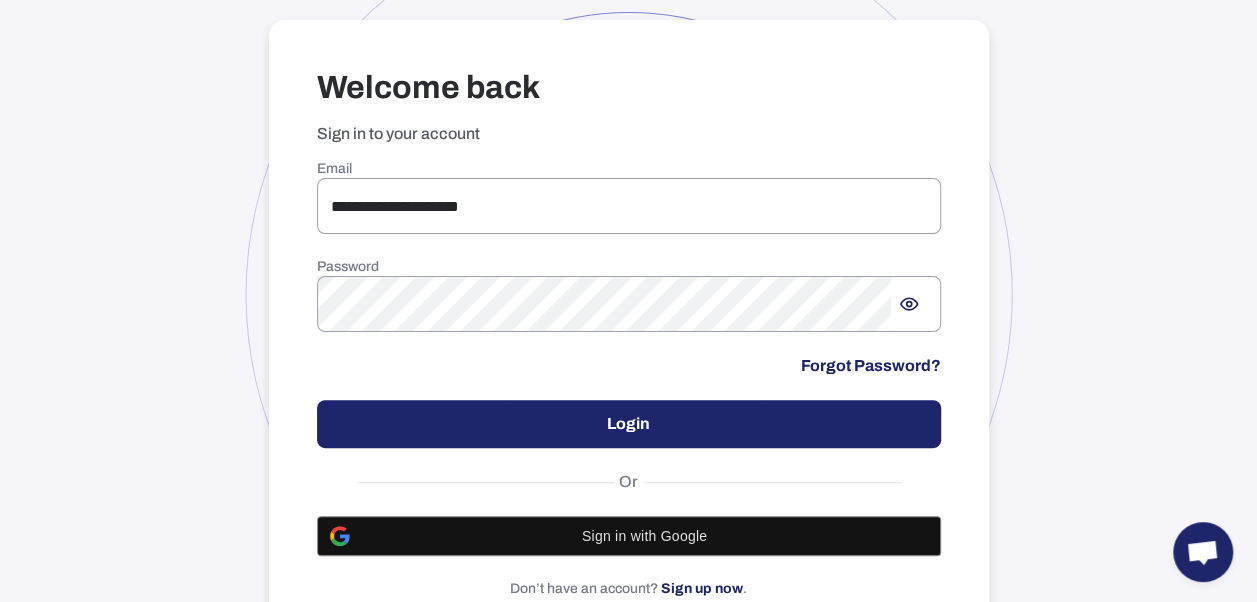 scroll, scrollTop: 164, scrollLeft: 0, axis: vertical 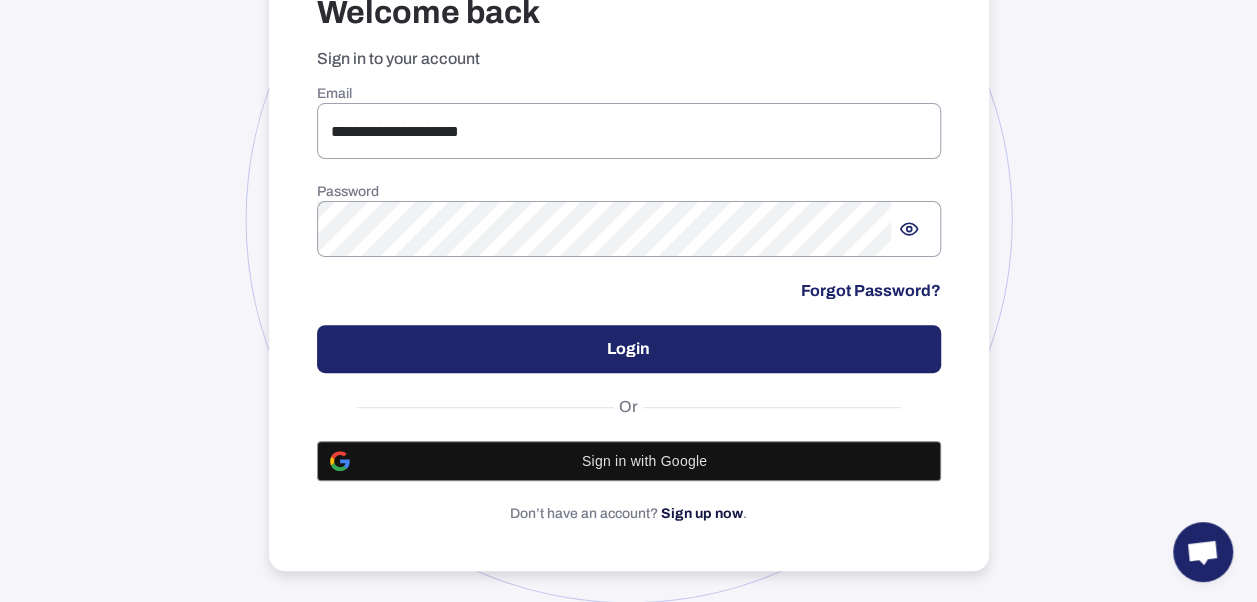 click on "Sign up now" at bounding box center [702, 513] 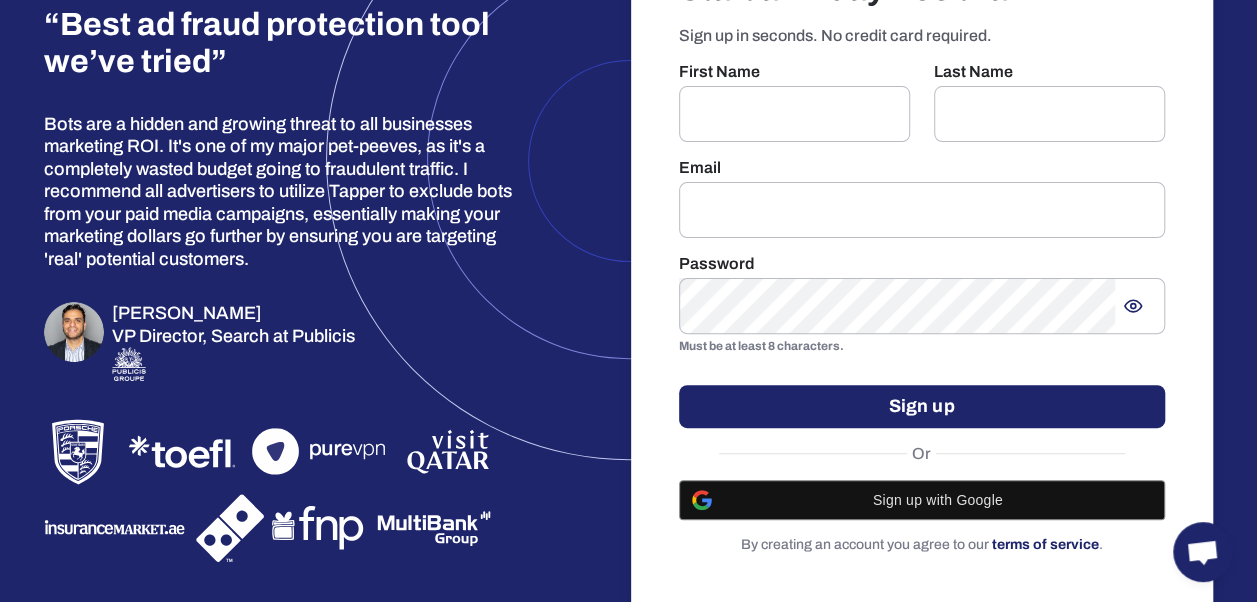 scroll, scrollTop: 142, scrollLeft: 0, axis: vertical 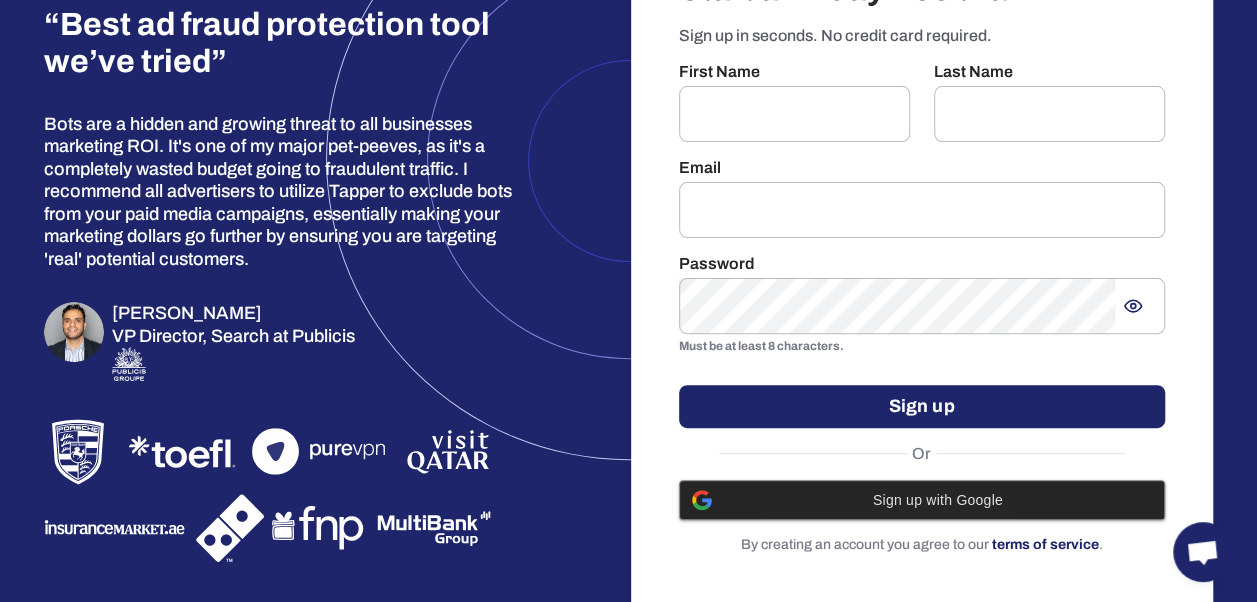 type on "**********" 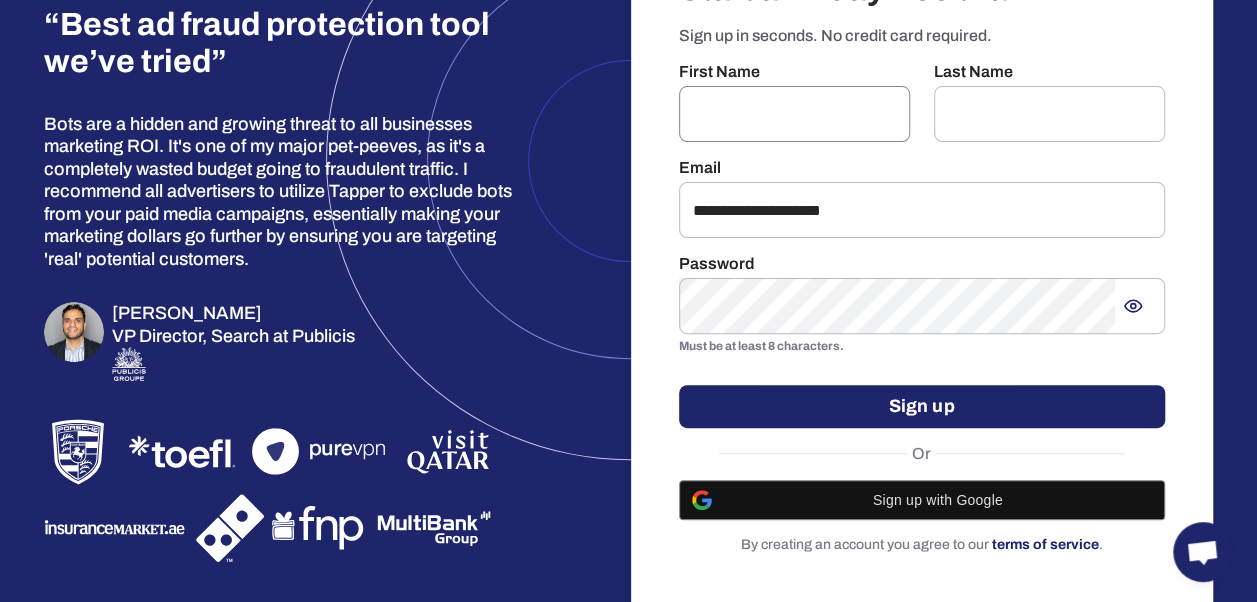 click at bounding box center (794, 114) 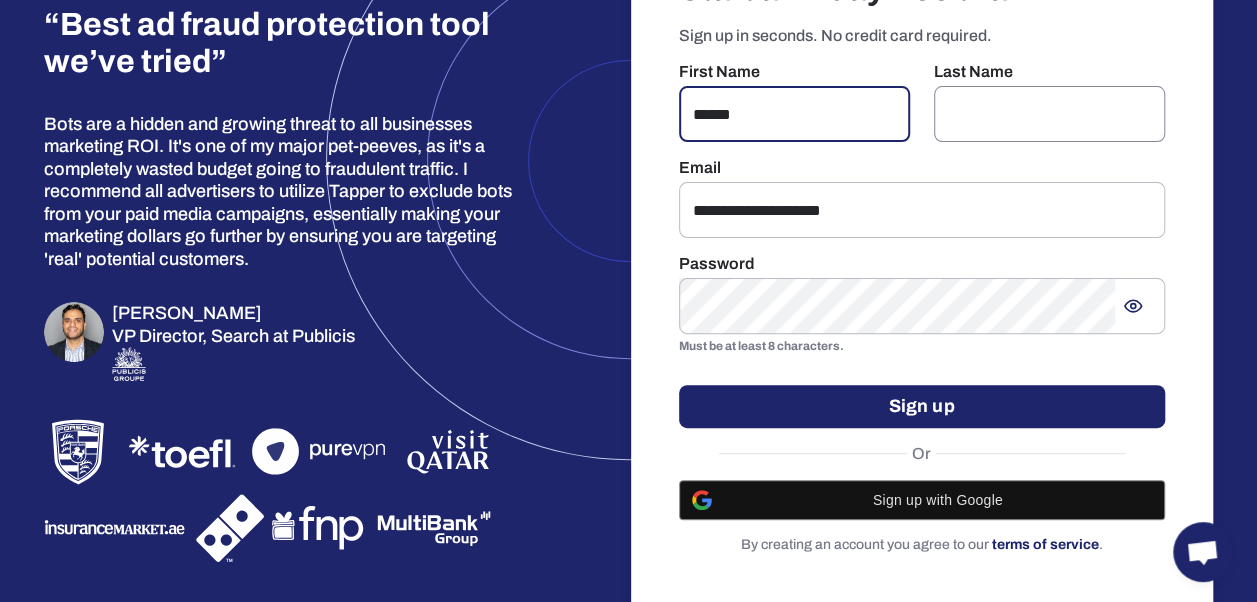 type on "******" 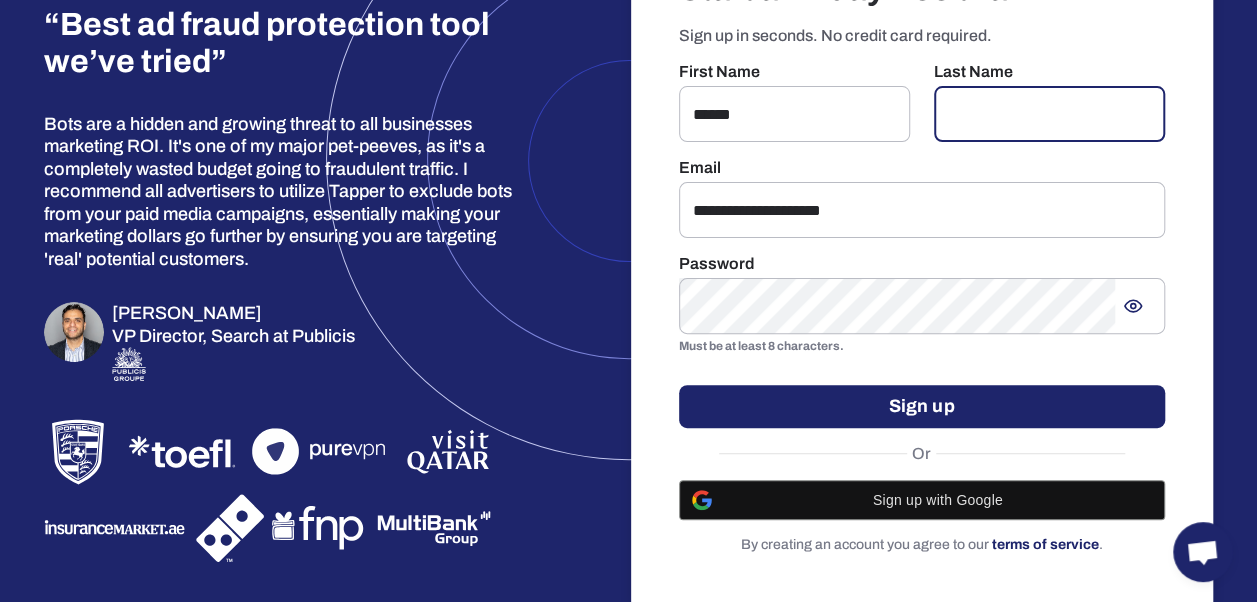 click at bounding box center [1049, 114] 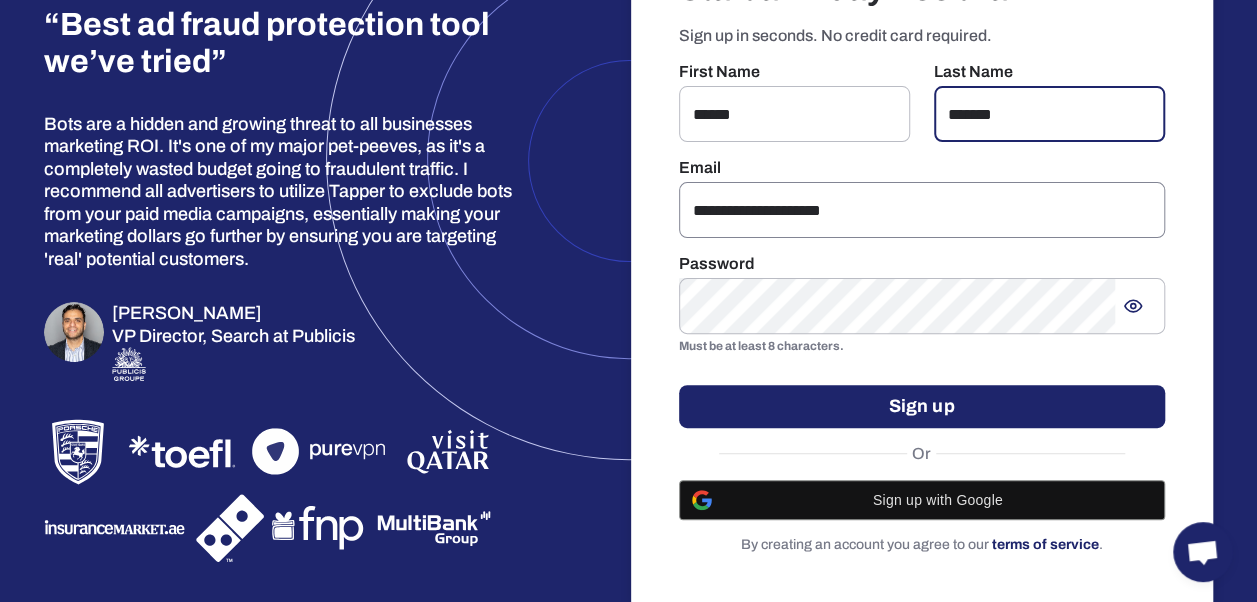 type on "*******" 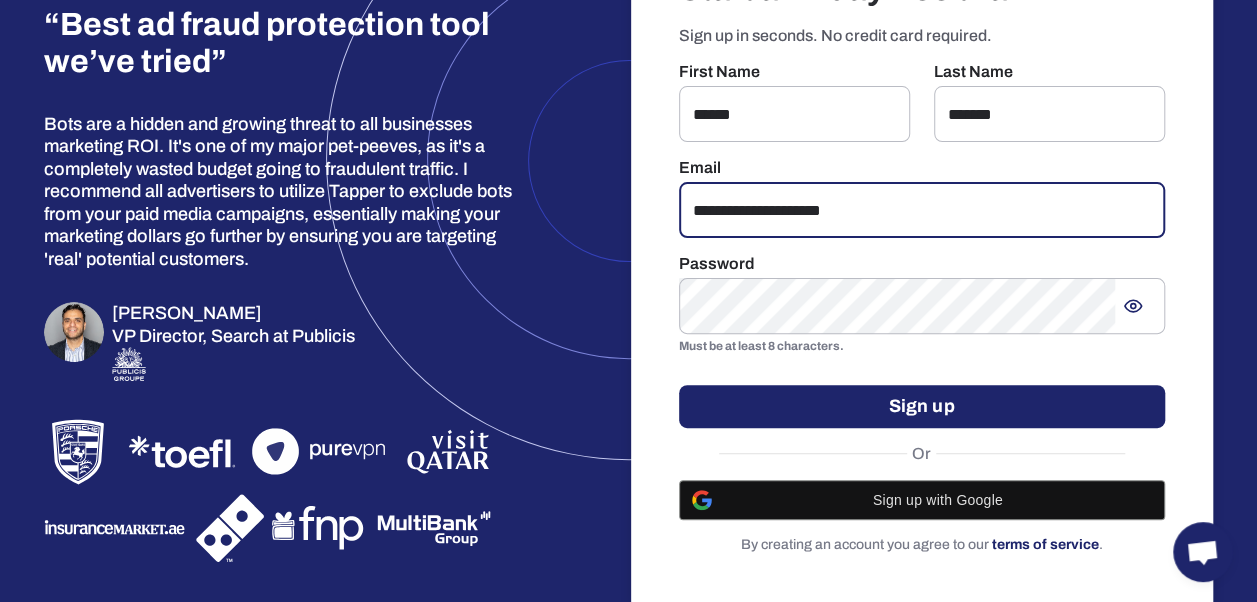 drag, startPoint x: 778, startPoint y: 210, endPoint x: 602, endPoint y: 226, distance: 176.72577 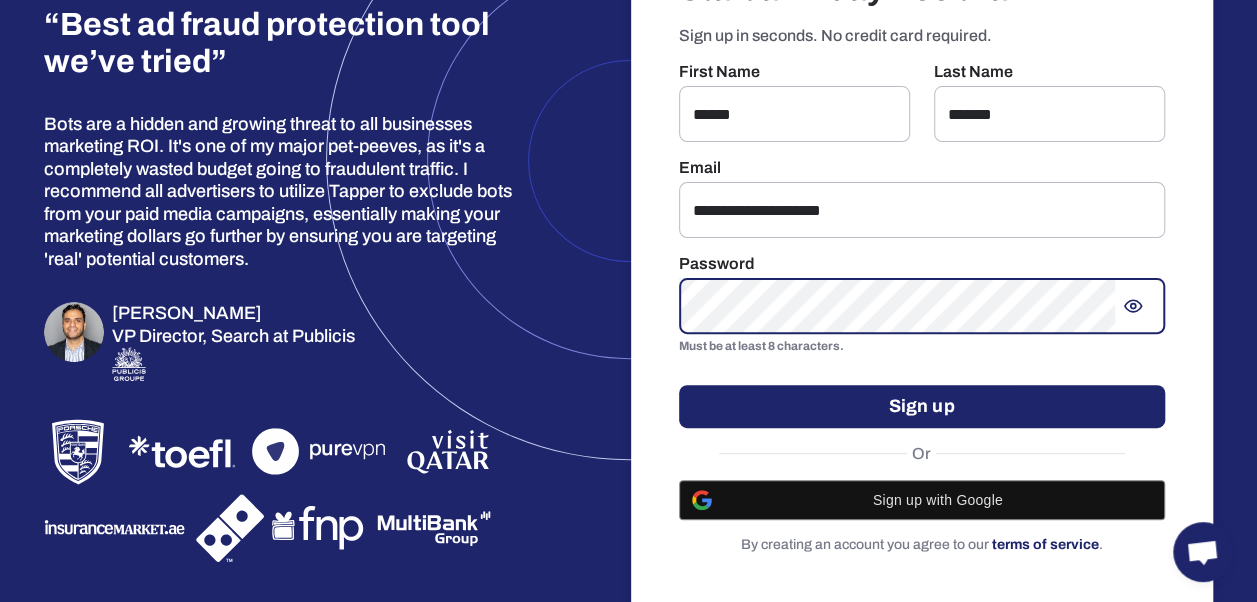 click on "**********" at bounding box center (922, 262) 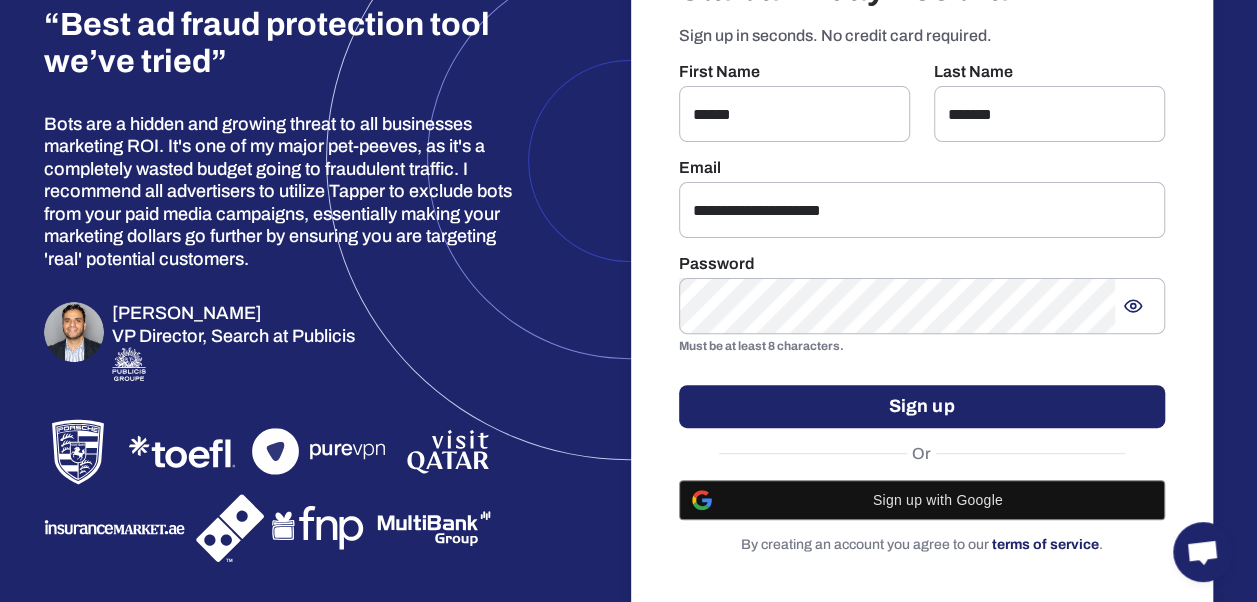 click on "Sign up" at bounding box center [922, 406] 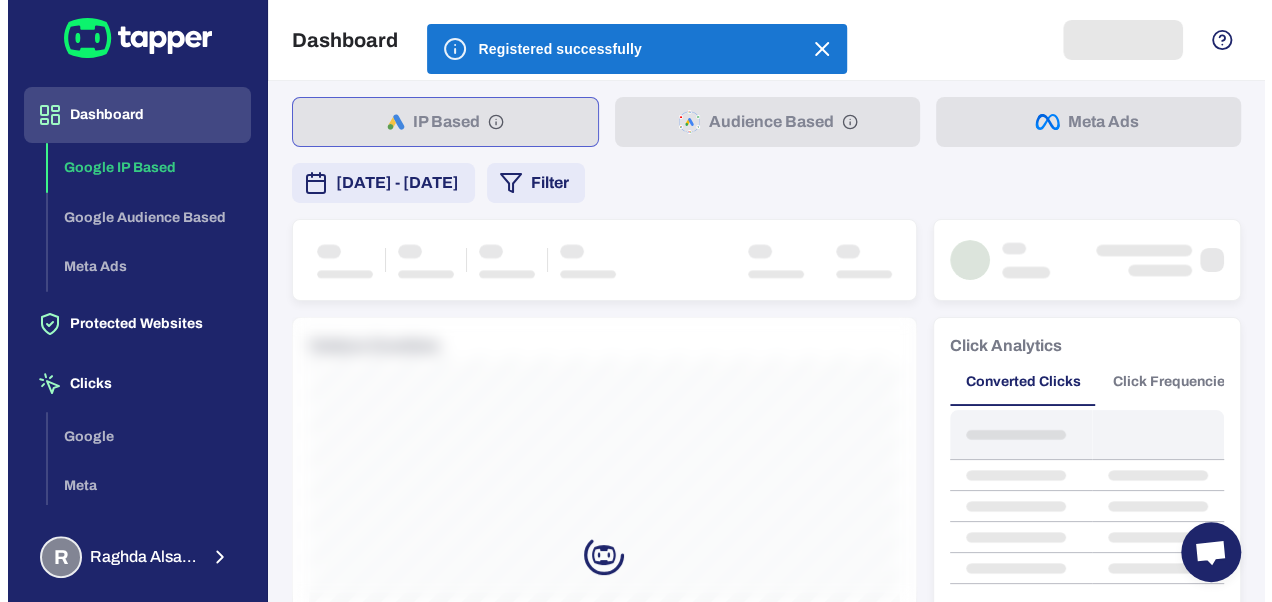 scroll, scrollTop: 0, scrollLeft: 0, axis: both 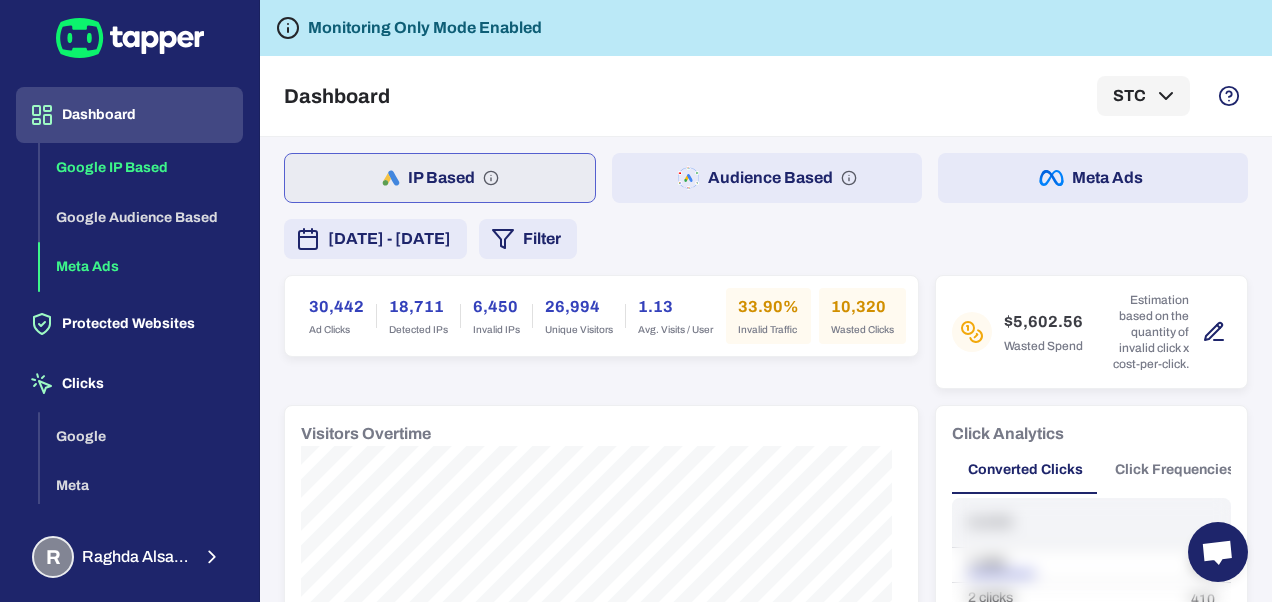 click on "Meta Ads" at bounding box center [141, 267] 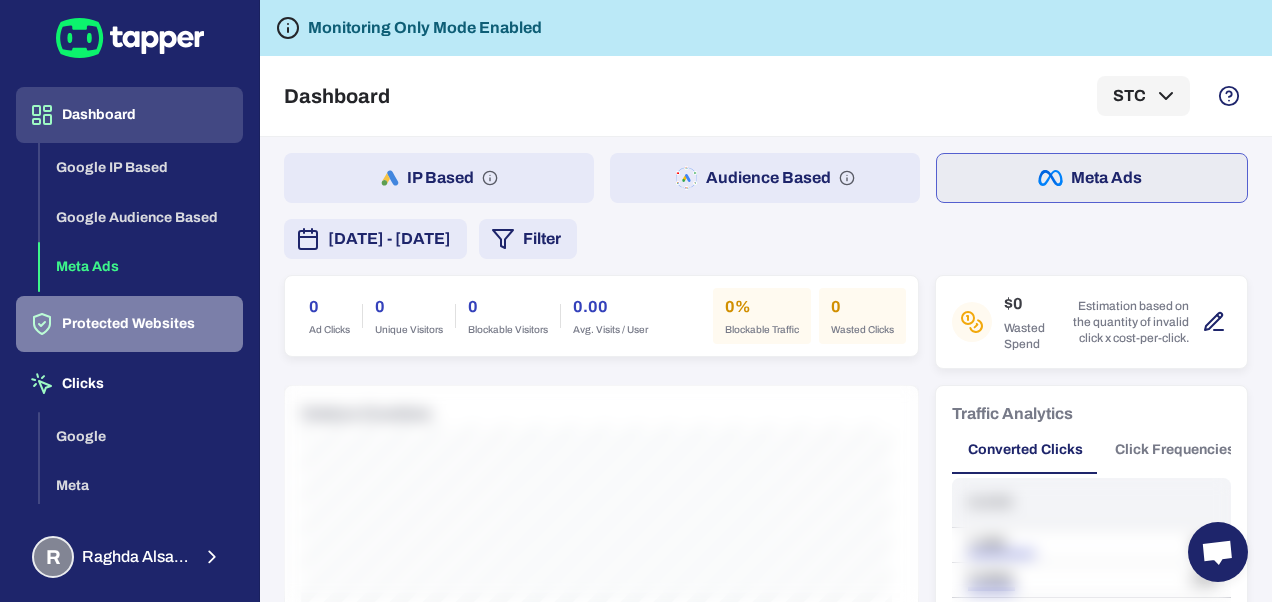 click on "Protected Websites" at bounding box center (129, 324) 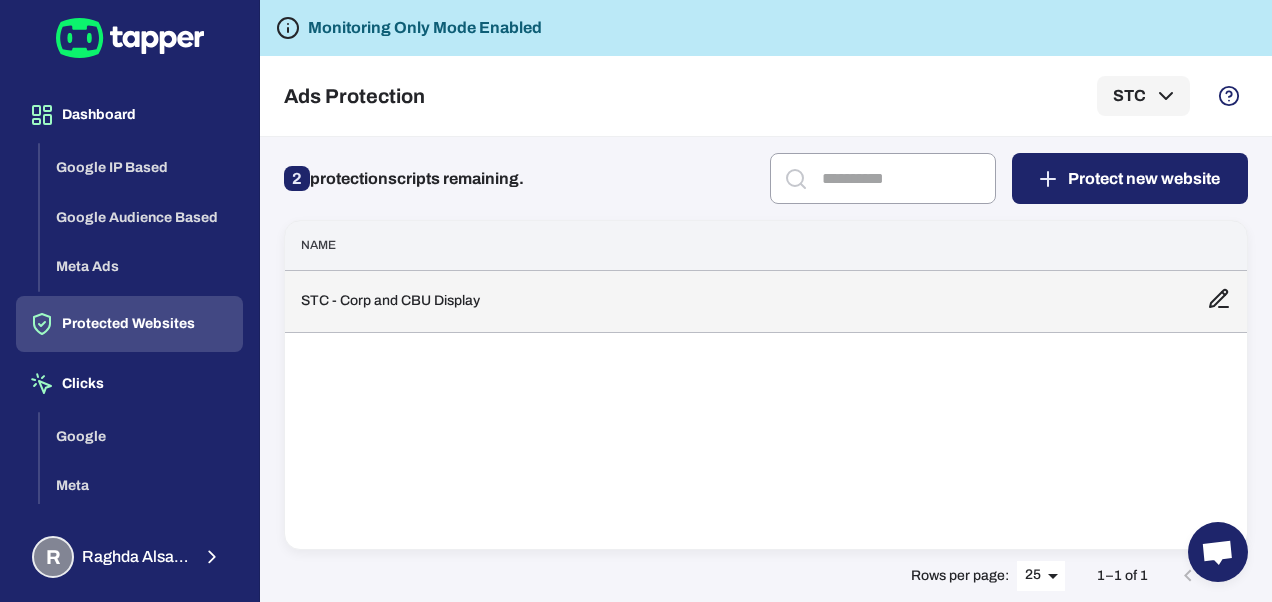 click on "STC - Corp and CBU Display" at bounding box center (738, 301) 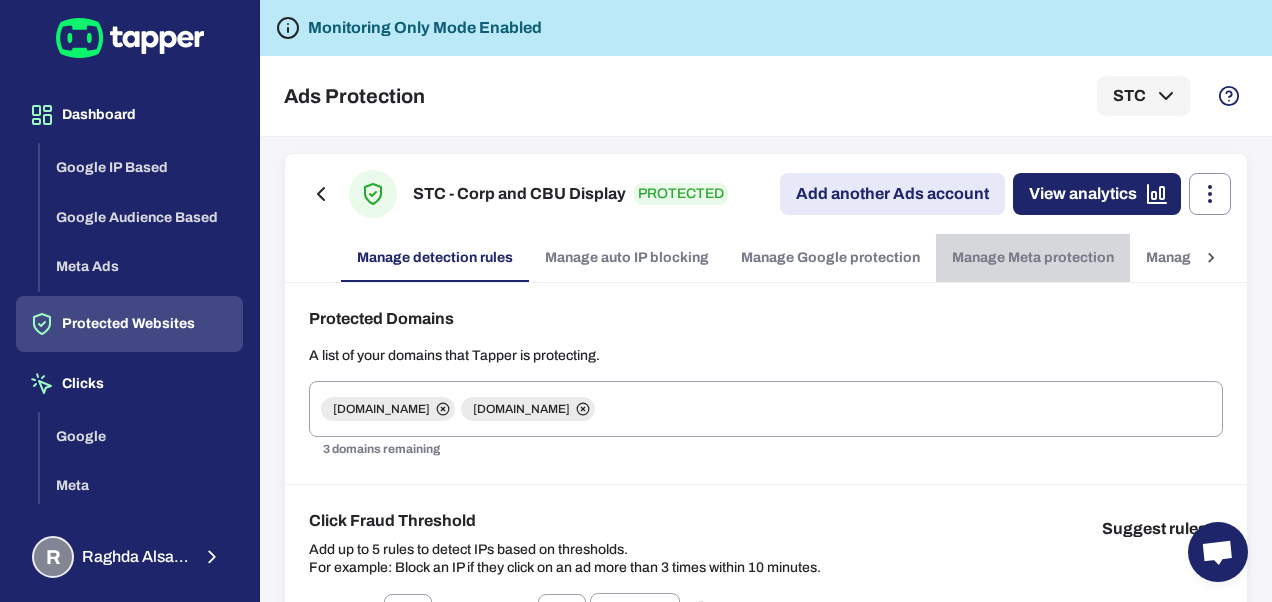 click on "Manage Meta protection" at bounding box center (1033, 258) 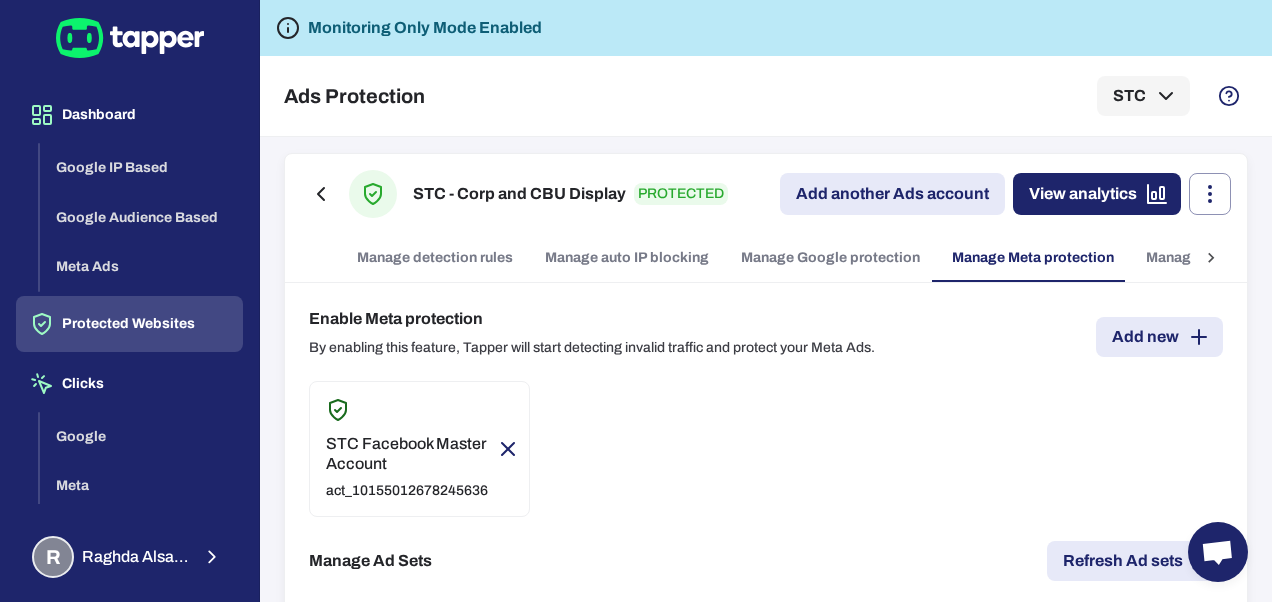 click on "Add new" at bounding box center [1159, 337] 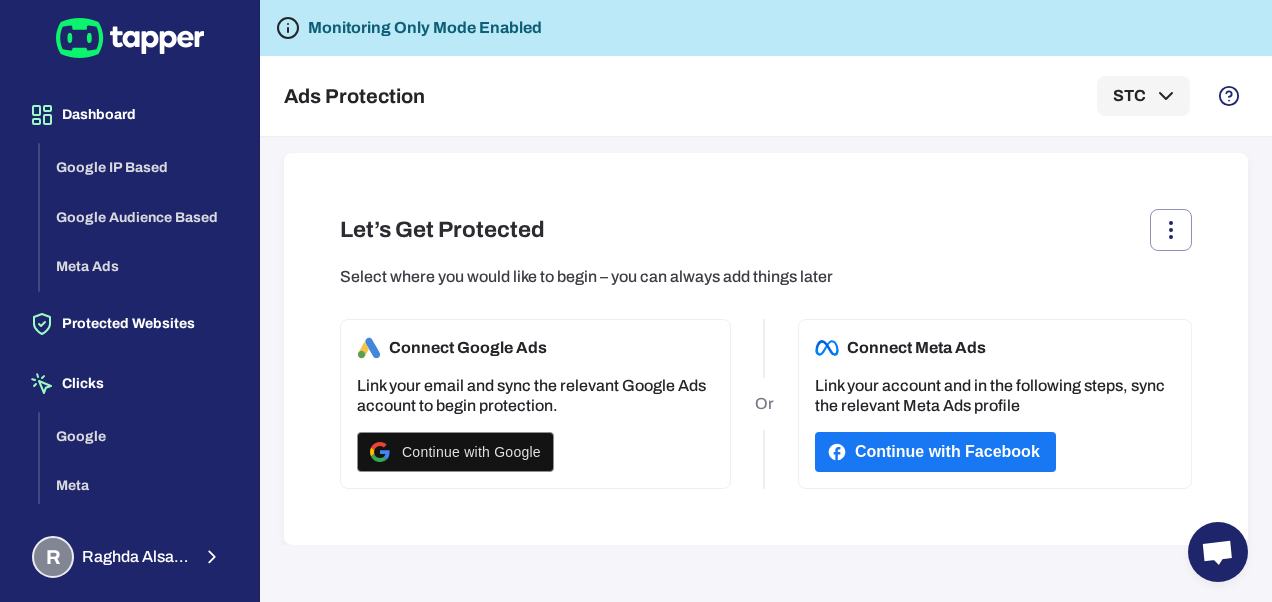 click on "Continue with Facebook" at bounding box center [935, 452] 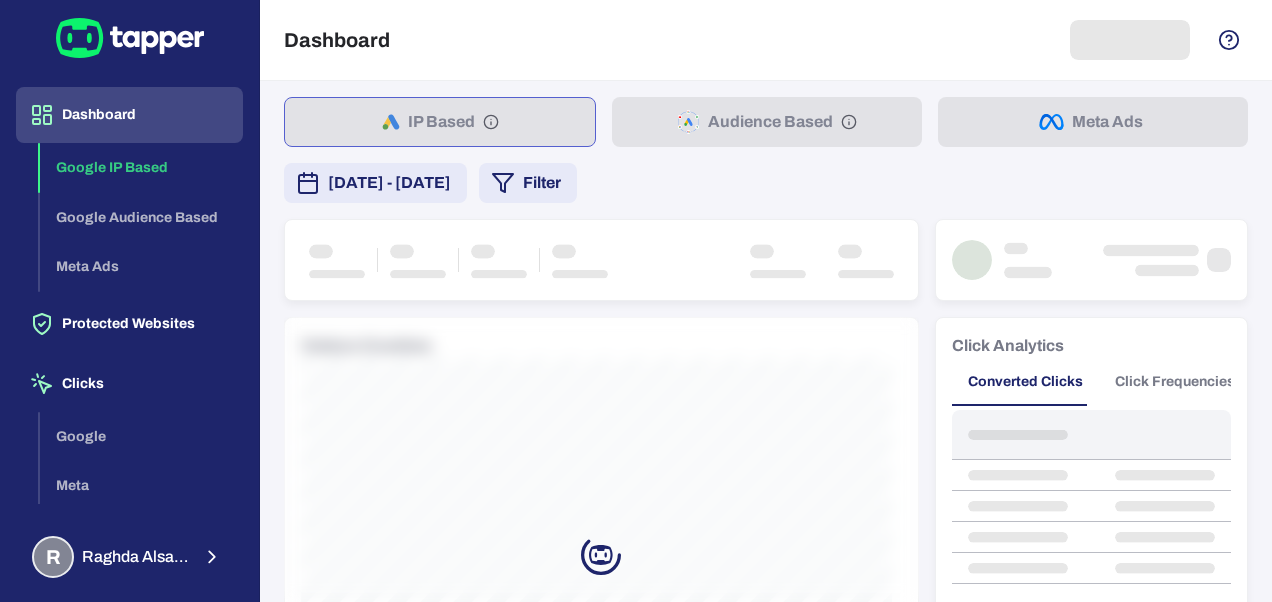scroll, scrollTop: 0, scrollLeft: 0, axis: both 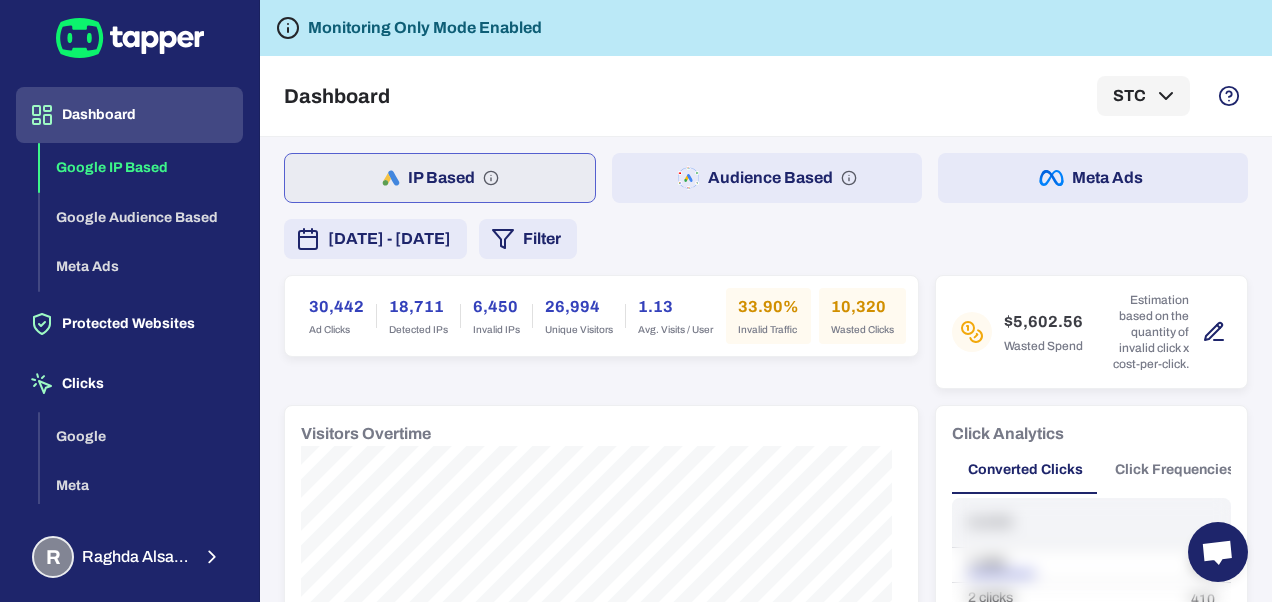 click on "Meta Ads" at bounding box center [1093, 178] 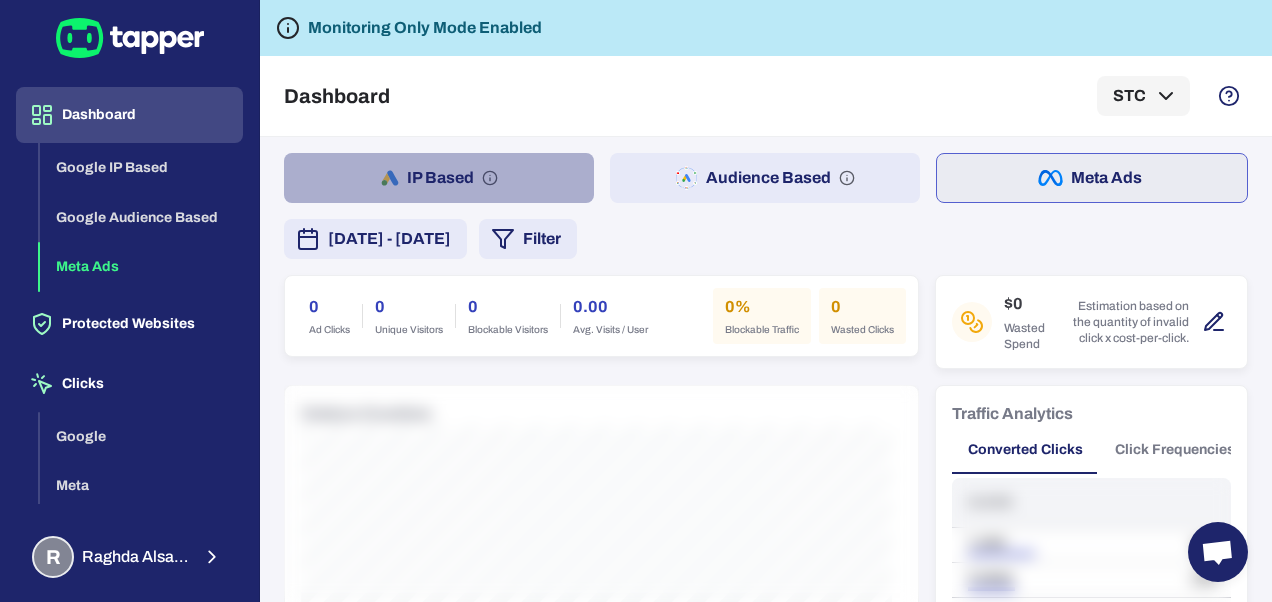 click on "IP Based" at bounding box center [439, 178] 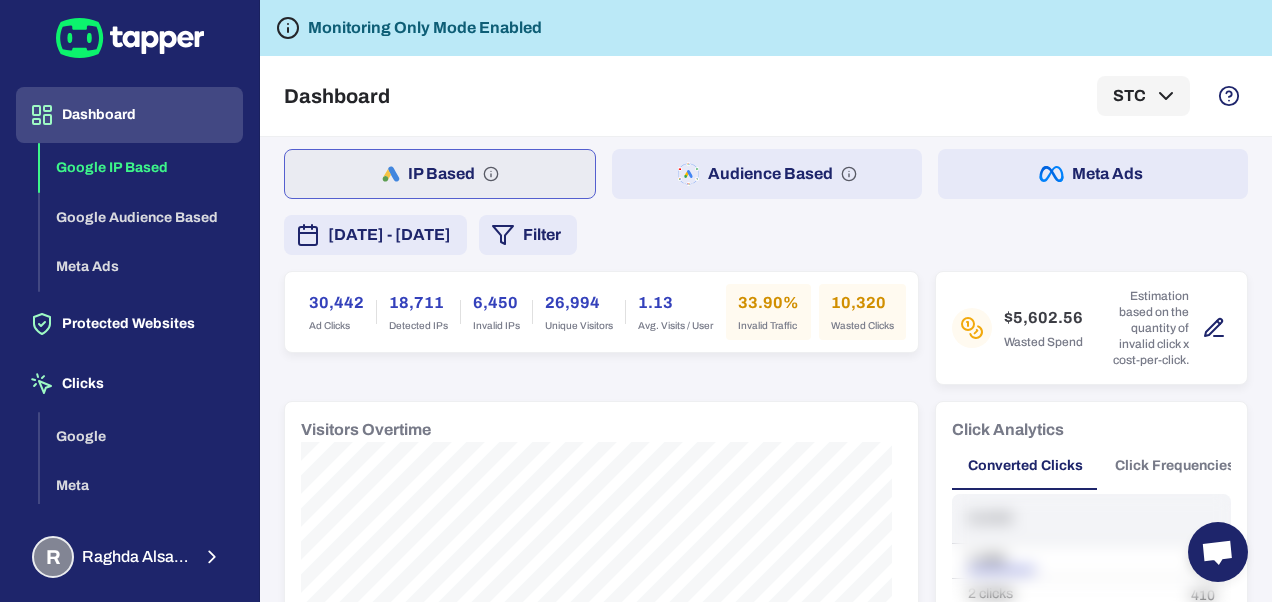 scroll, scrollTop: 0, scrollLeft: 0, axis: both 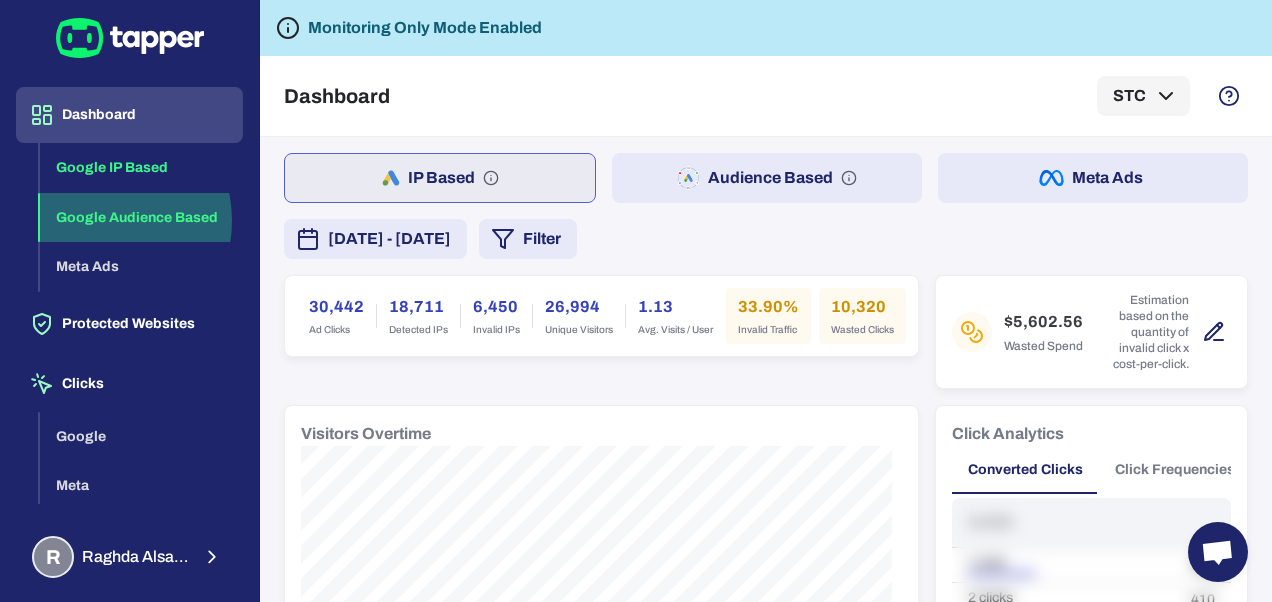 click on "Google Audience Based" at bounding box center (141, 218) 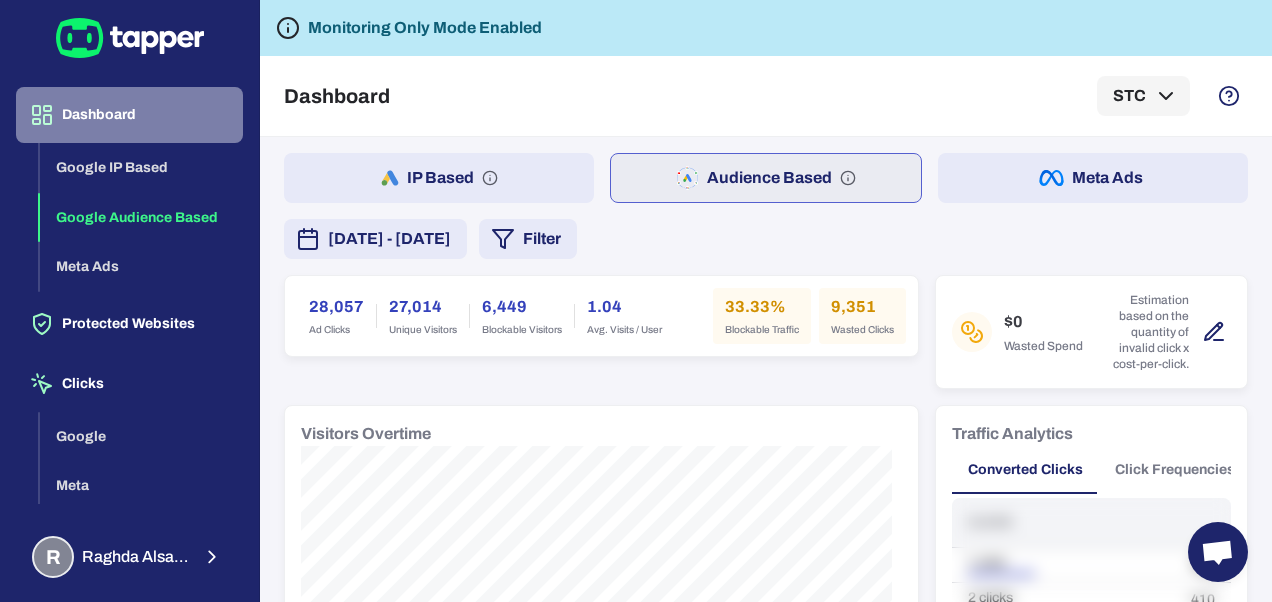 click on "Dashboard" at bounding box center [129, 115] 